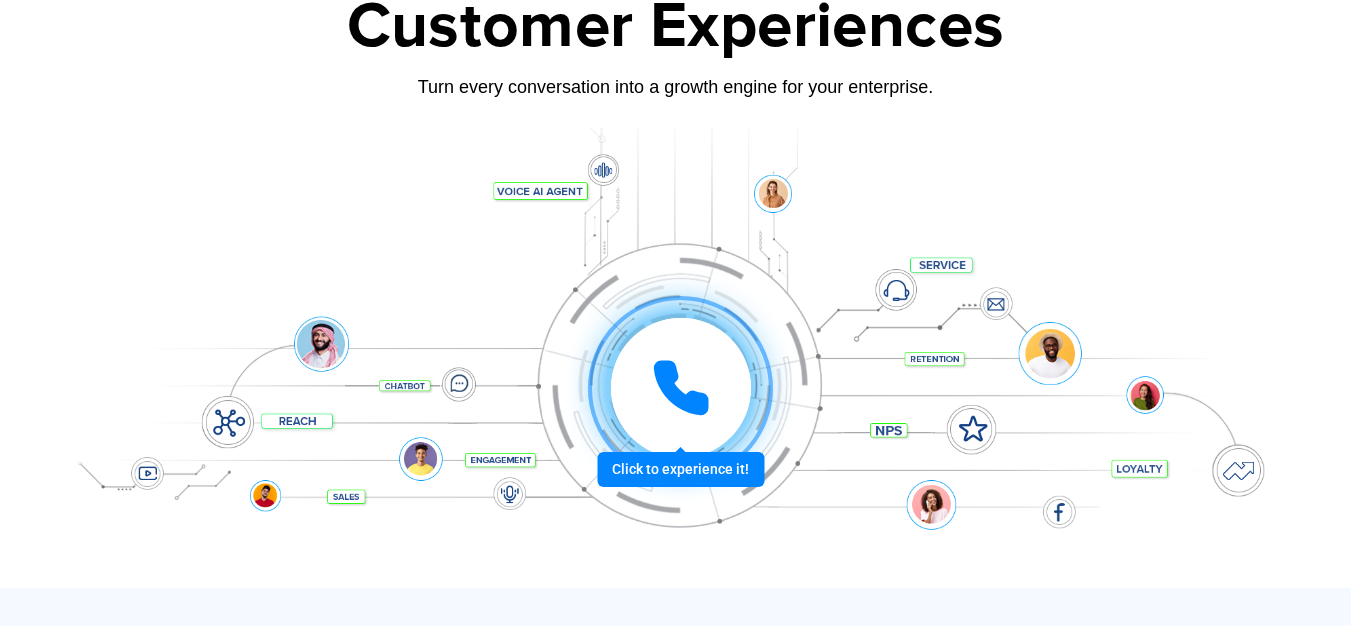 scroll, scrollTop: 200, scrollLeft: 0, axis: vertical 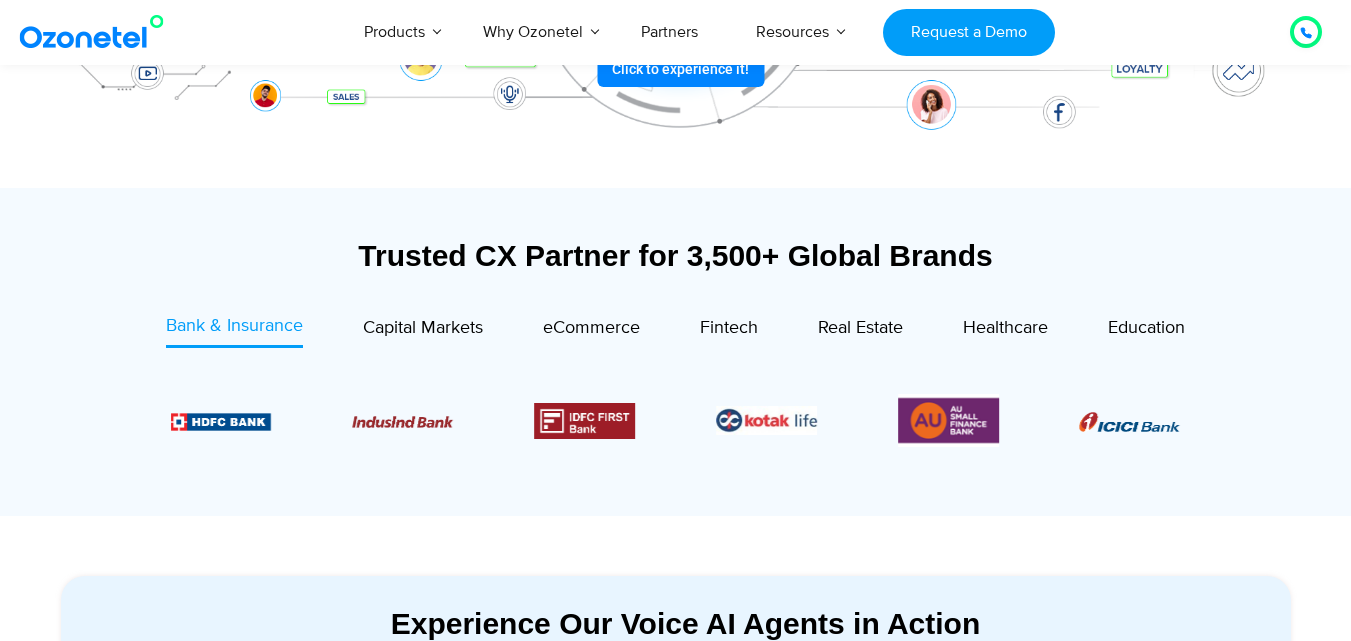 drag, startPoint x: 357, startPoint y: 256, endPoint x: 1162, endPoint y: 422, distance: 821.9373 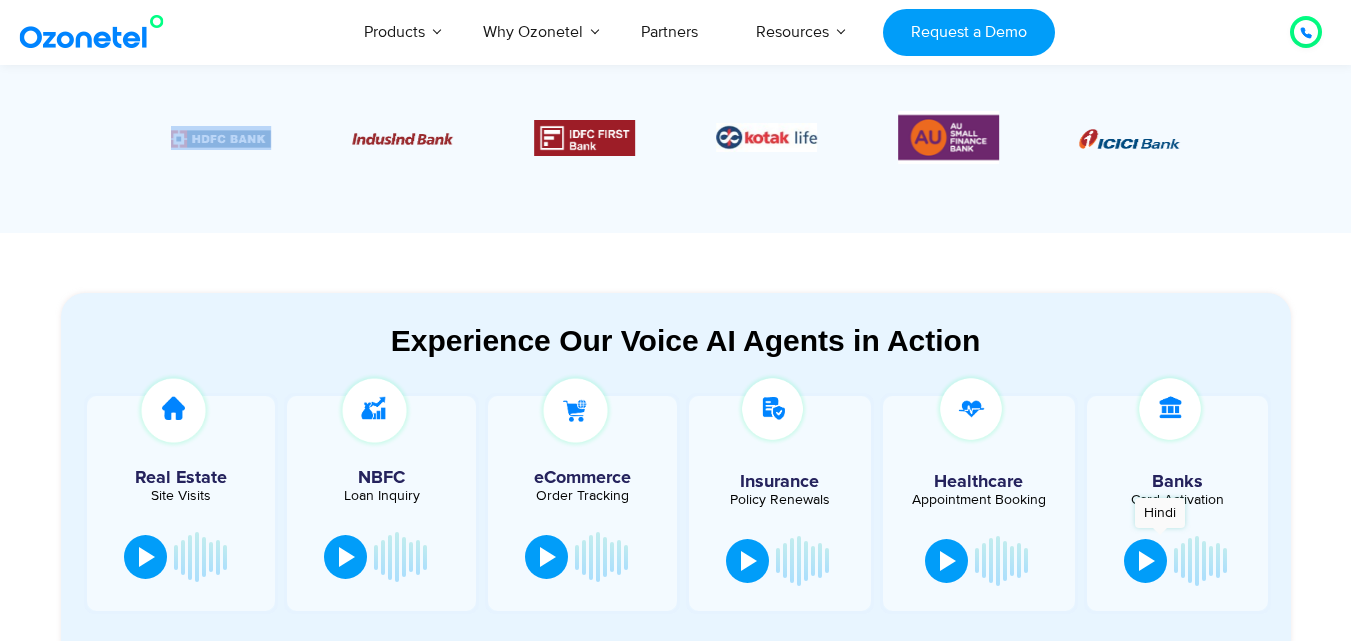 scroll, scrollTop: 1000, scrollLeft: 0, axis: vertical 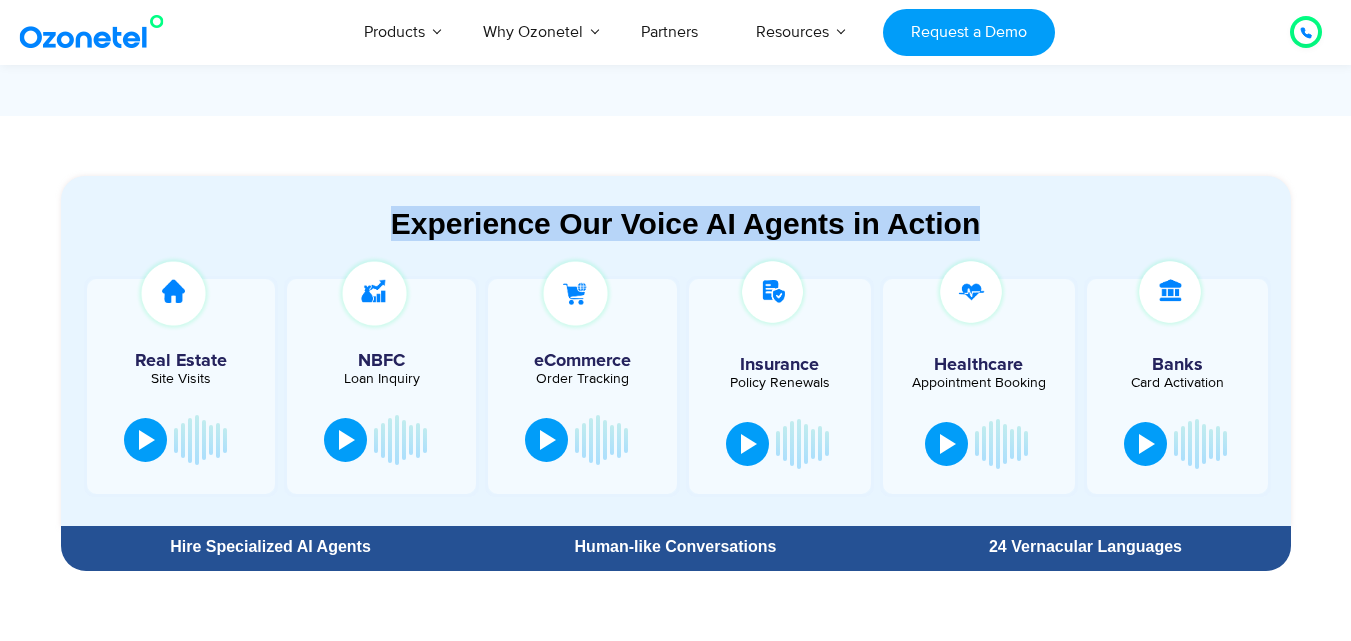 drag, startPoint x: 386, startPoint y: 224, endPoint x: 1081, endPoint y: 240, distance: 695.18414 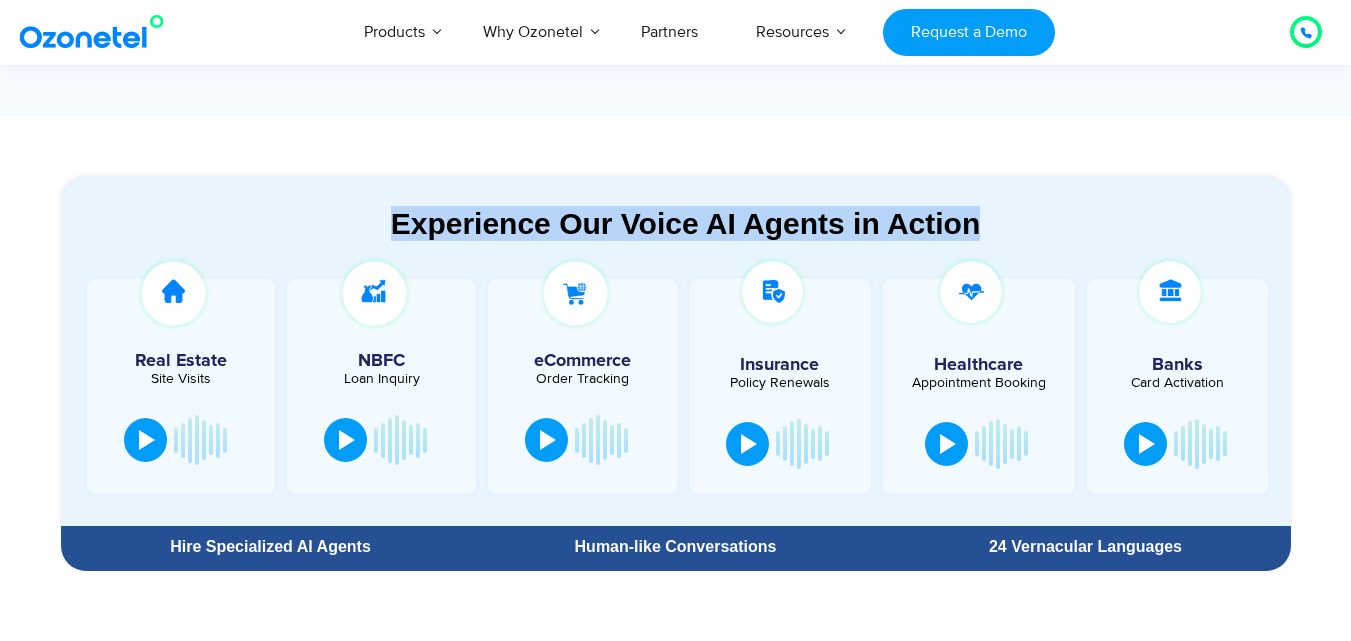 click on "Experience Our Voice AI Agents in Action" at bounding box center (686, 223) 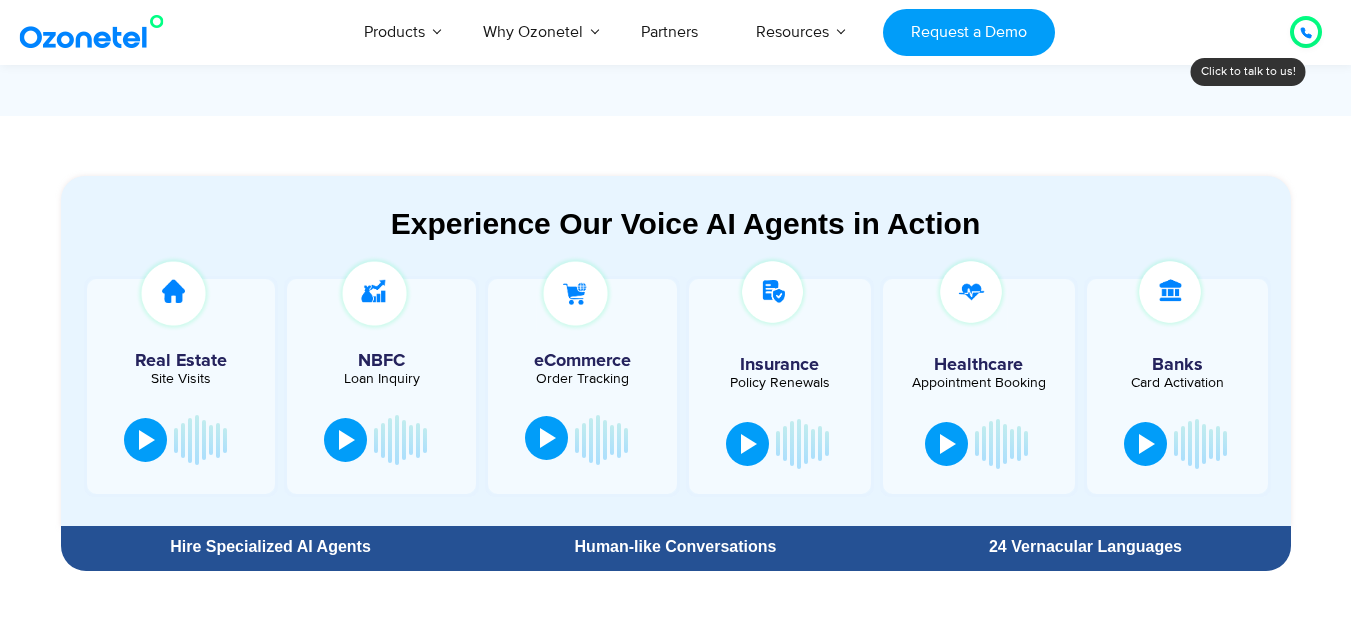 click at bounding box center (548, 438) 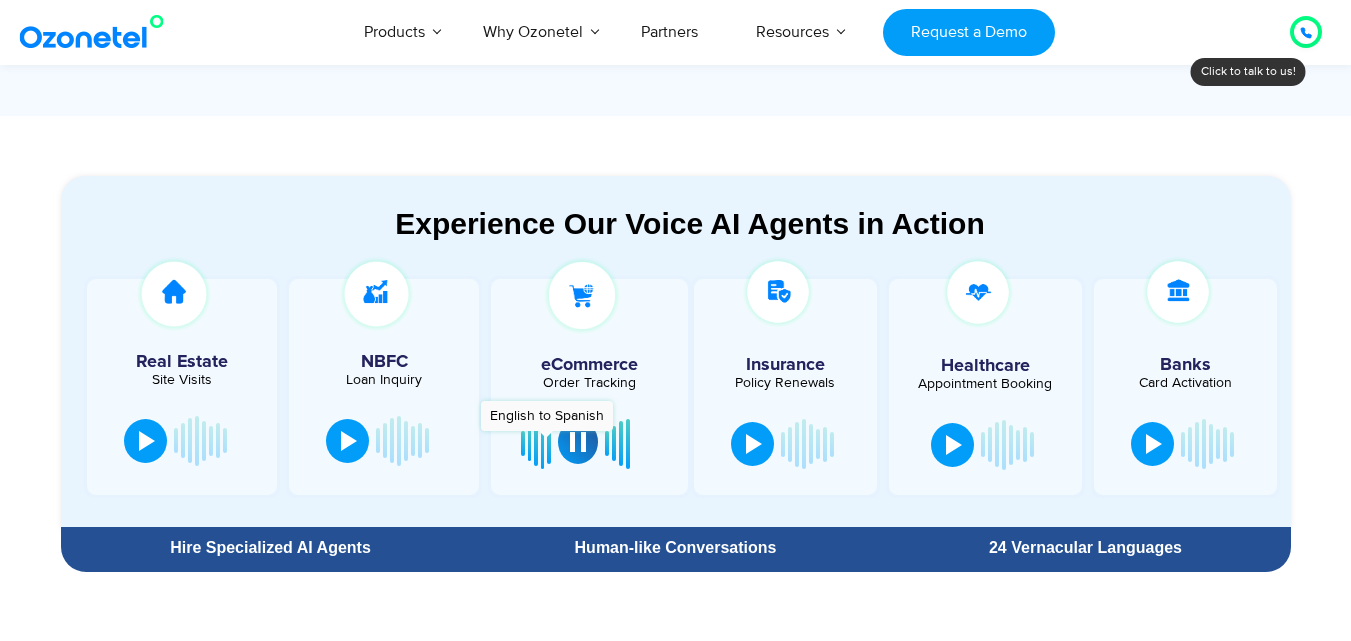 scroll, scrollTop: 0, scrollLeft: 0, axis: both 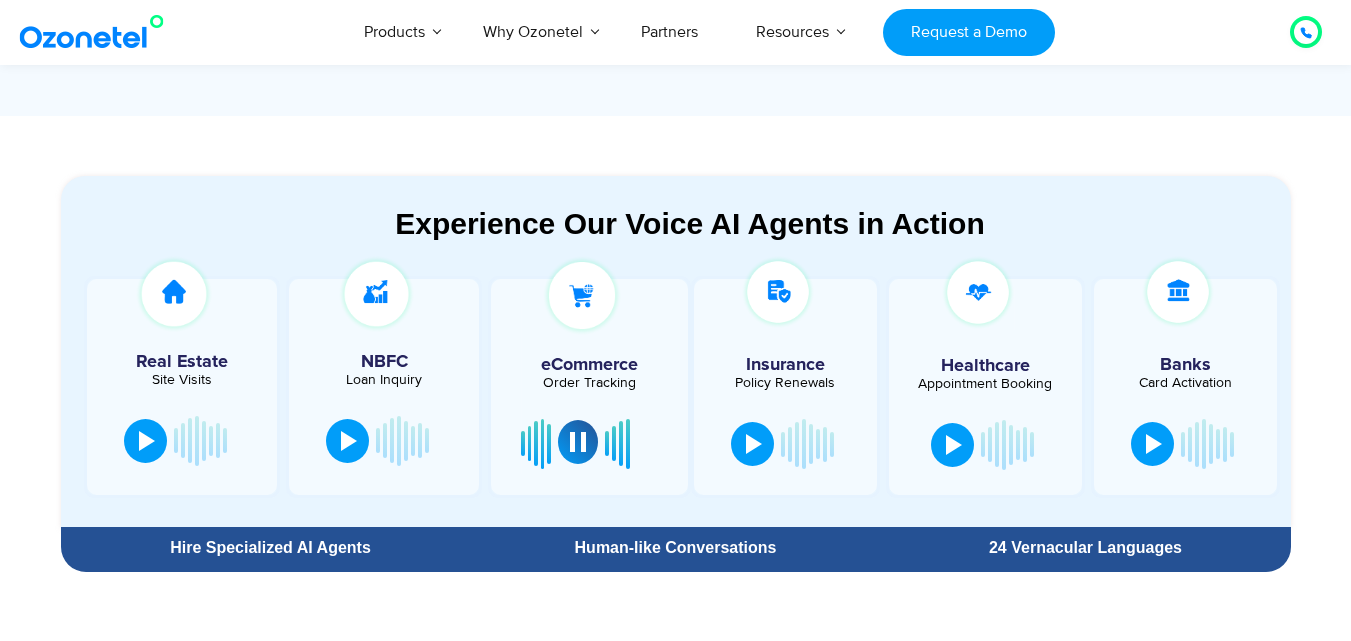 click at bounding box center (578, 442) 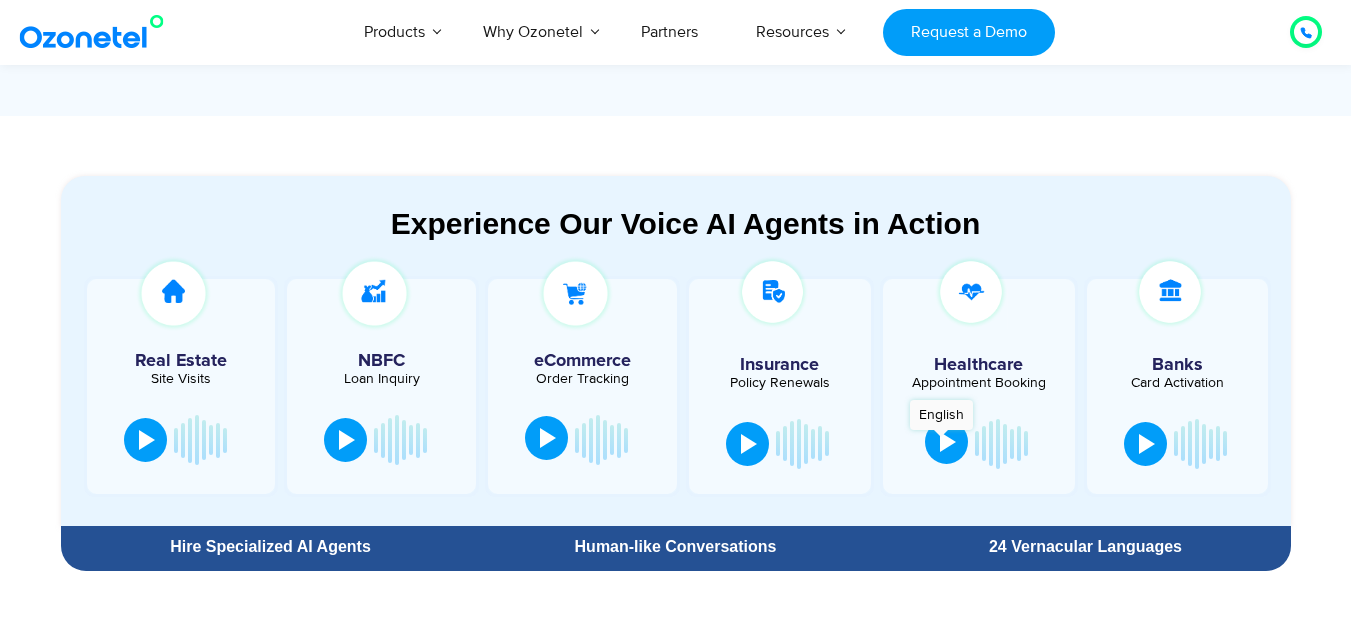 click at bounding box center (948, 442) 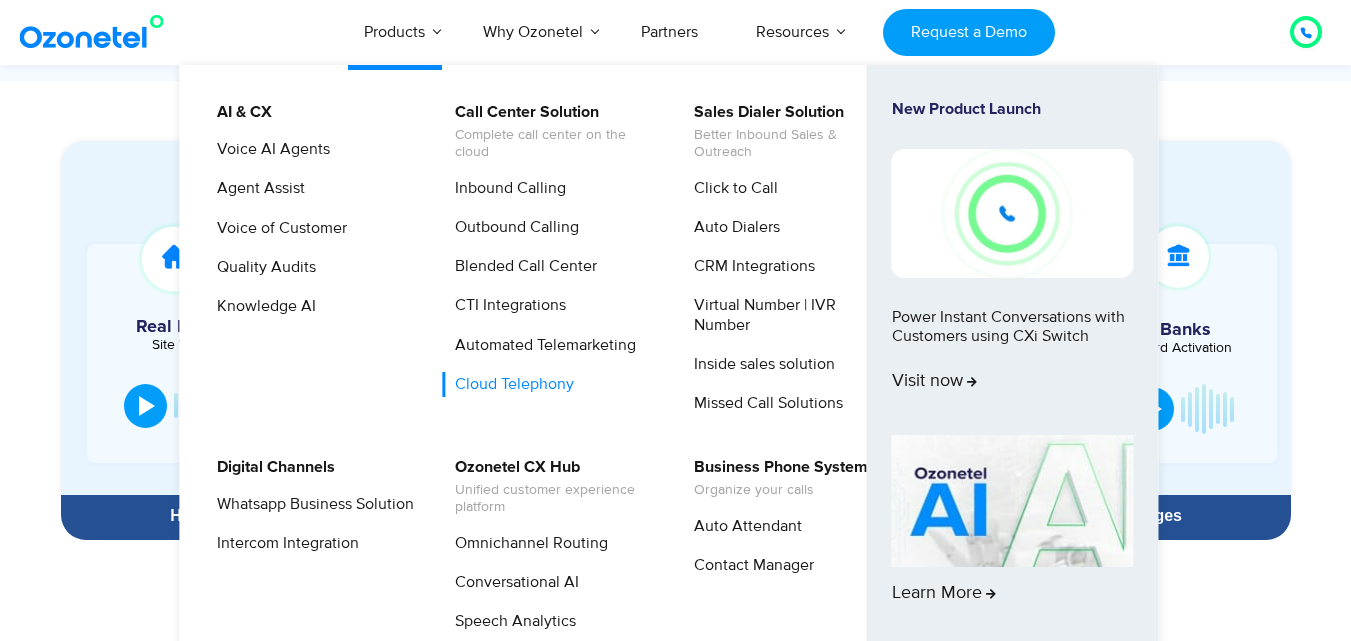 scroll, scrollTop: 1000, scrollLeft: 0, axis: vertical 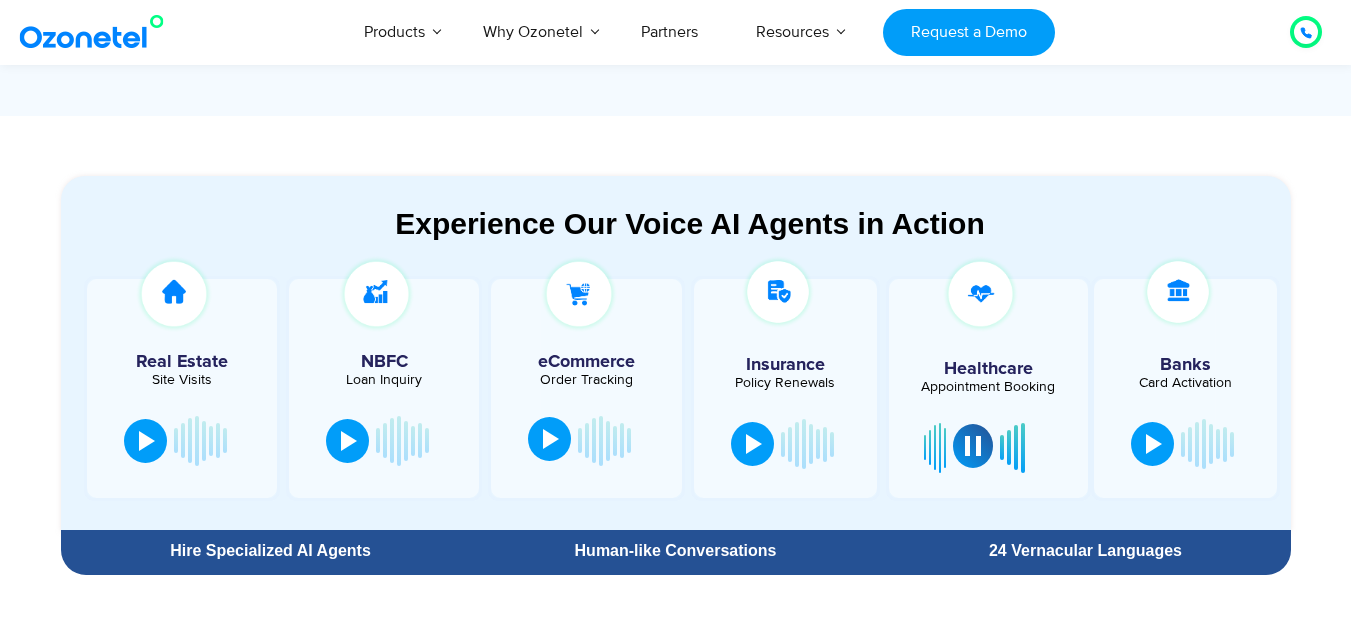 click on "Experience Our Voice AI Agents in Action" at bounding box center (690, 223) 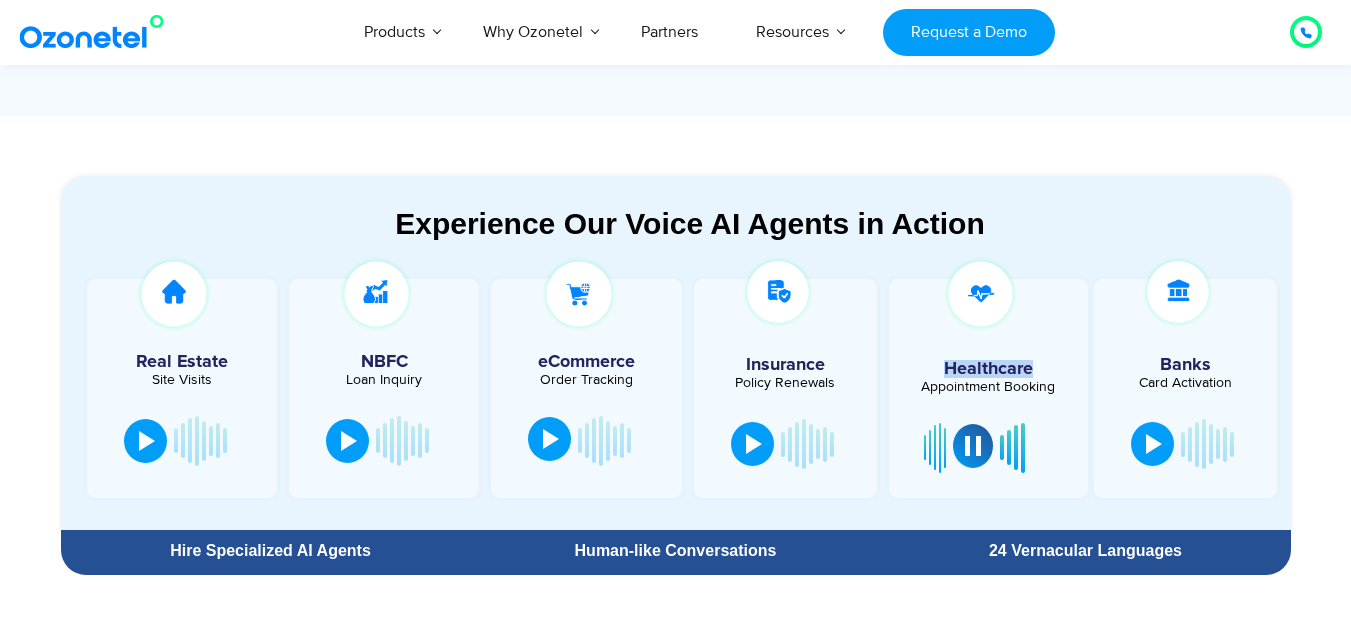 click on "Healthcare" at bounding box center (988, 369) 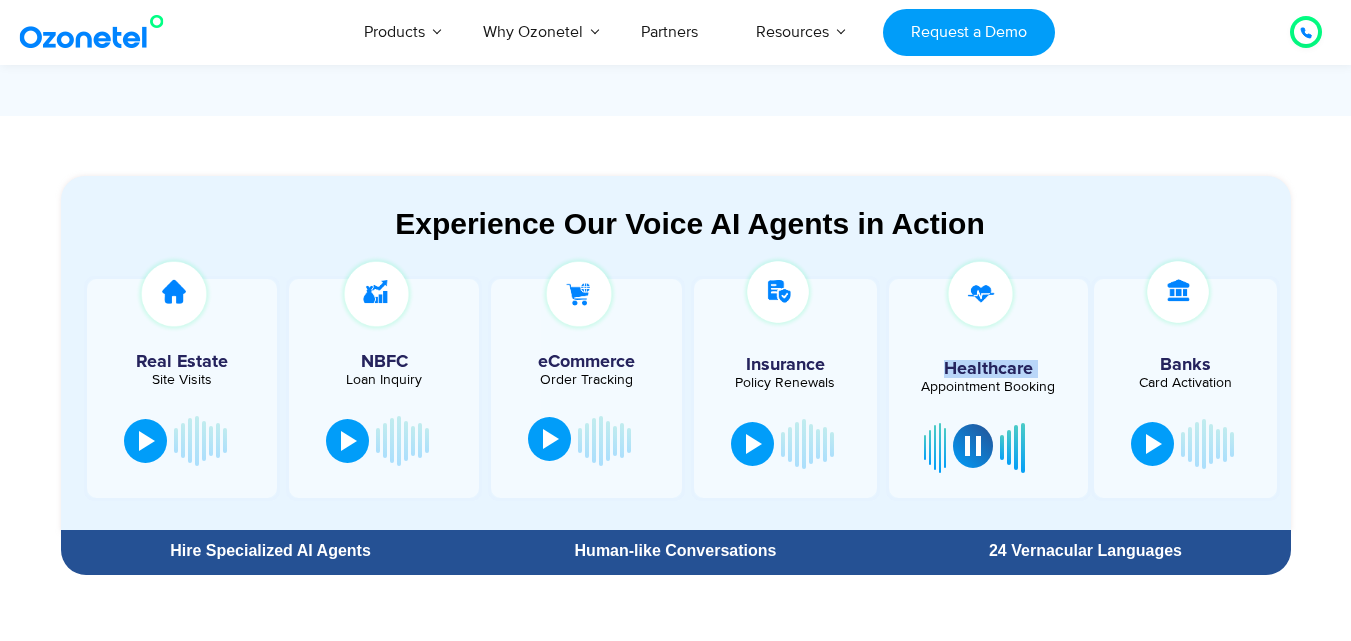 click on "Healthcare" at bounding box center [988, 369] 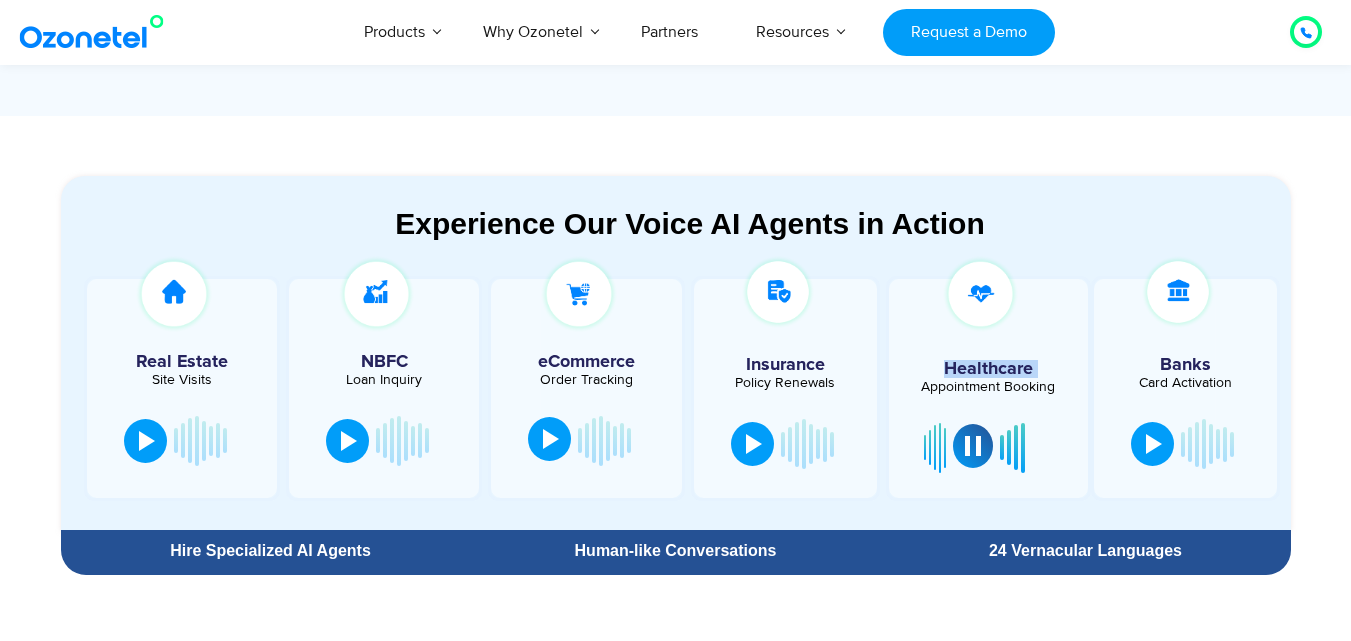 click on "Healthcare" at bounding box center (988, 369) 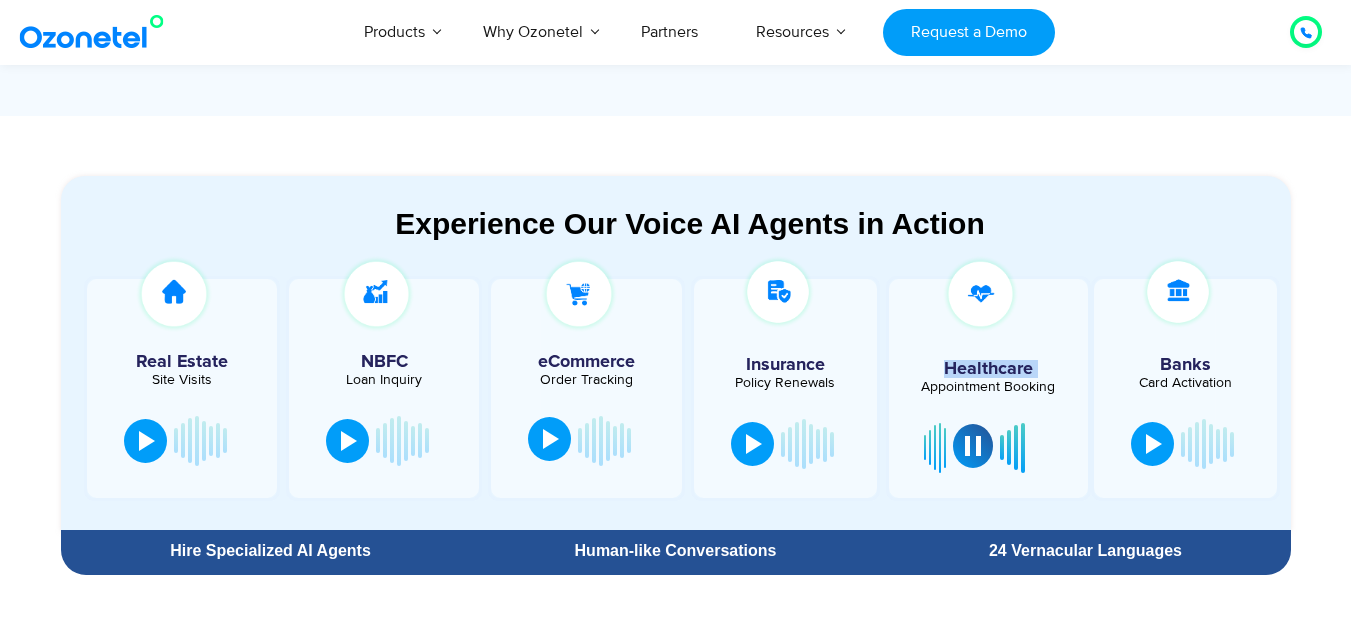 click on "Healthcare" at bounding box center [988, 369] 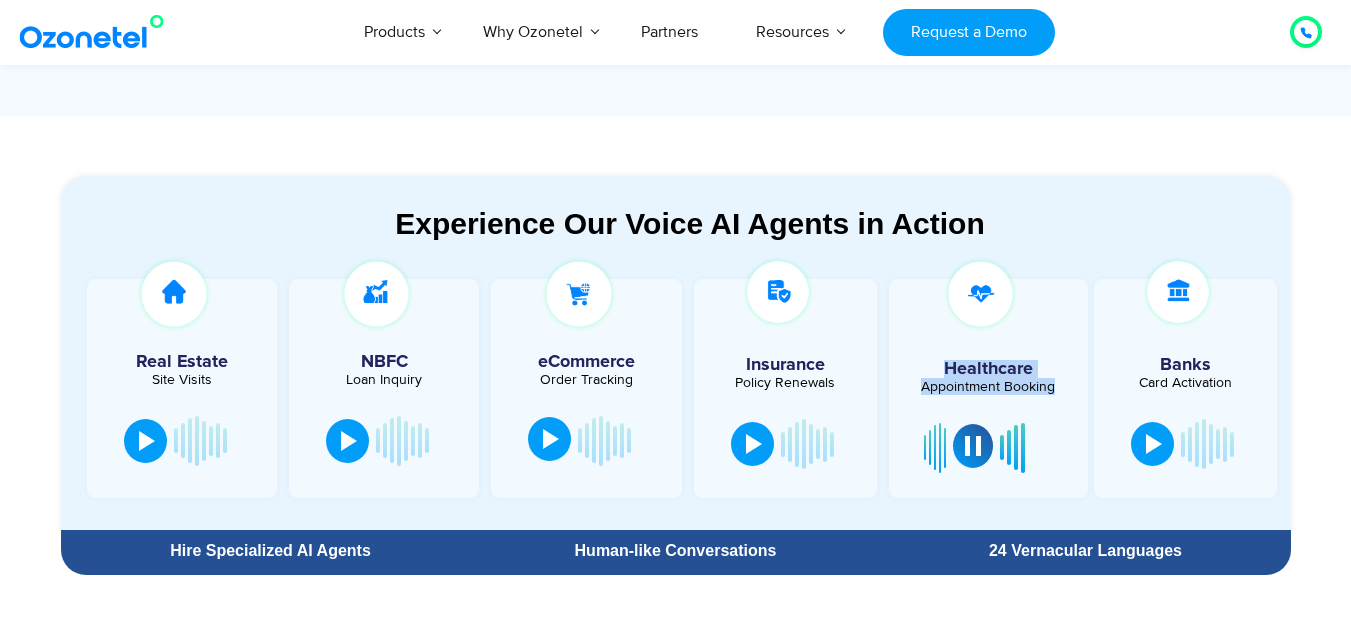 drag, startPoint x: 944, startPoint y: 362, endPoint x: 1053, endPoint y: 382, distance: 110.81967 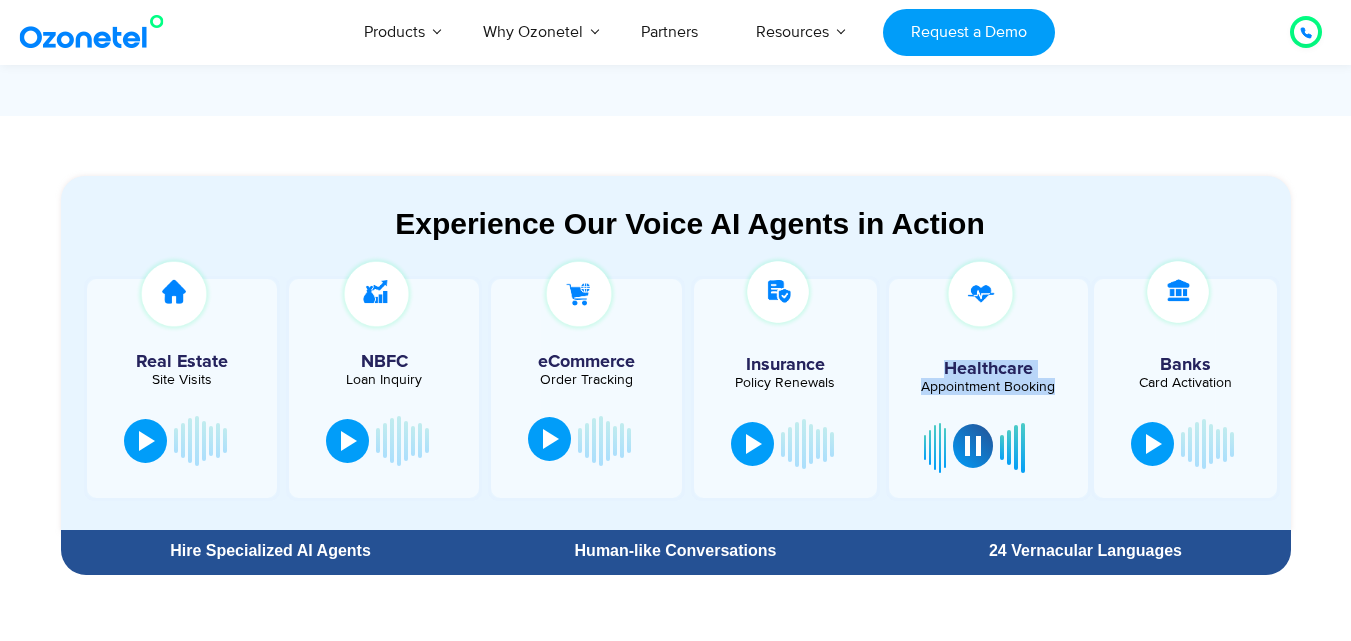 click on "Healthcare
Appointment Booking" at bounding box center [988, 388] 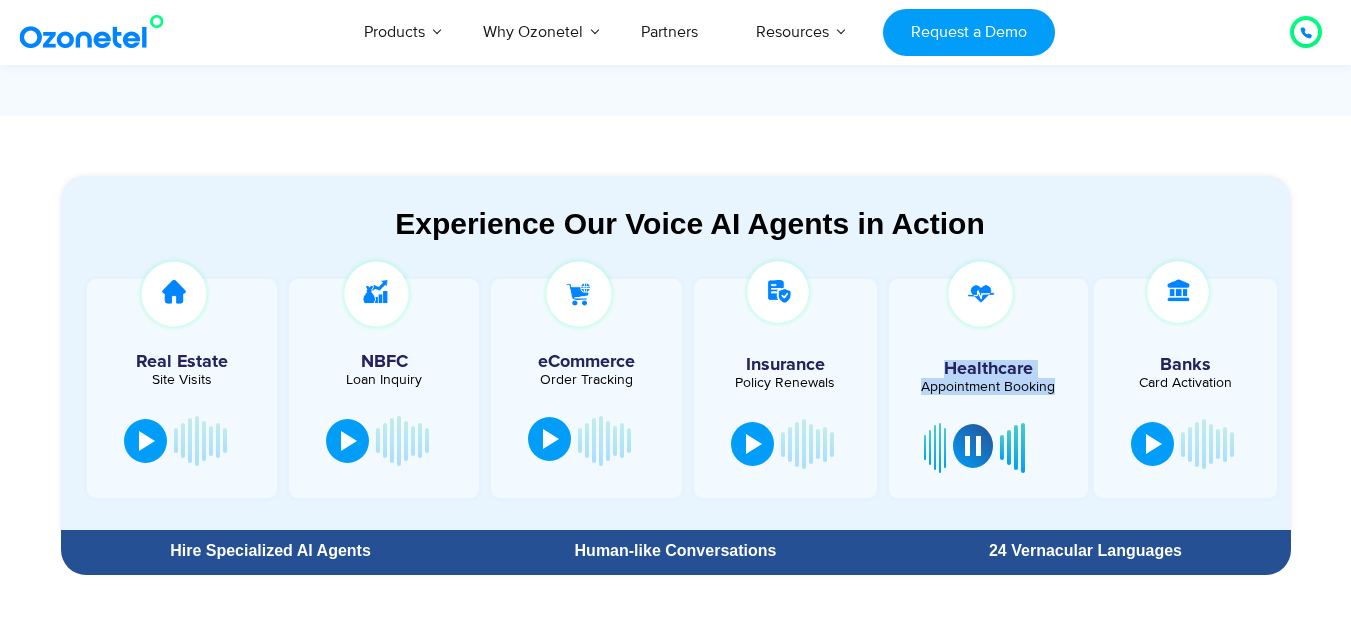 drag, startPoint x: 1053, startPoint y: 382, endPoint x: 947, endPoint y: 370, distance: 106.677086 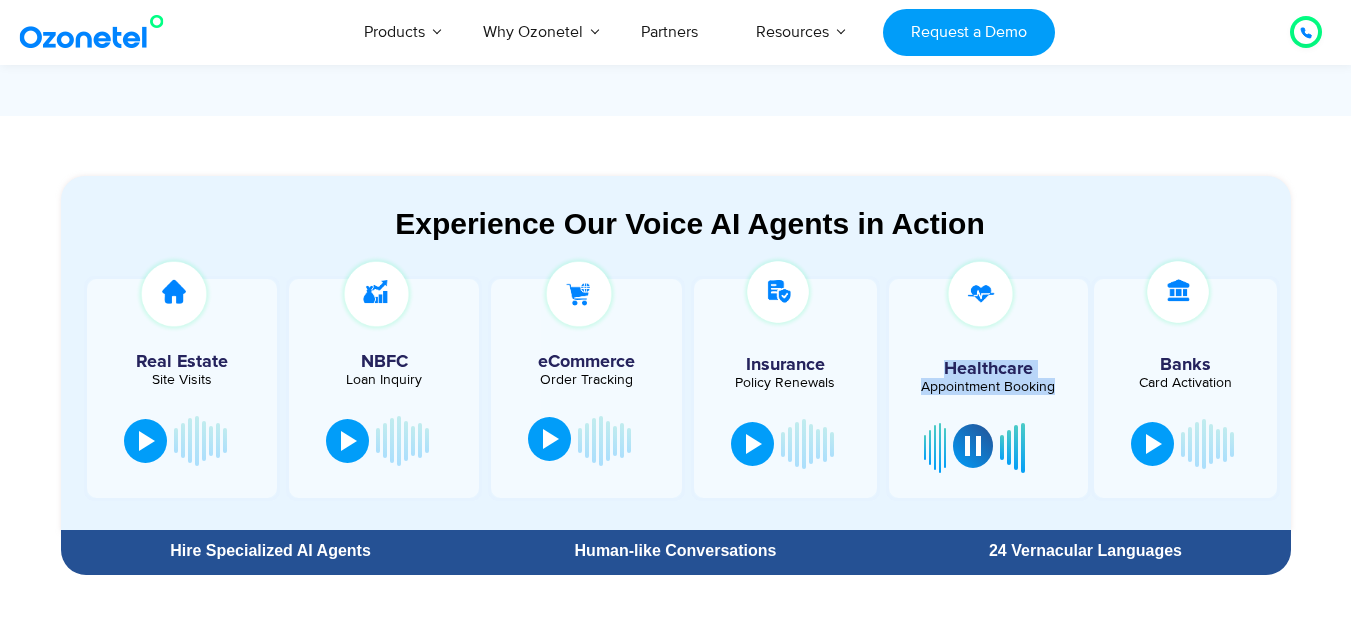click on "Healthcare
Appointment Booking" at bounding box center [988, 388] 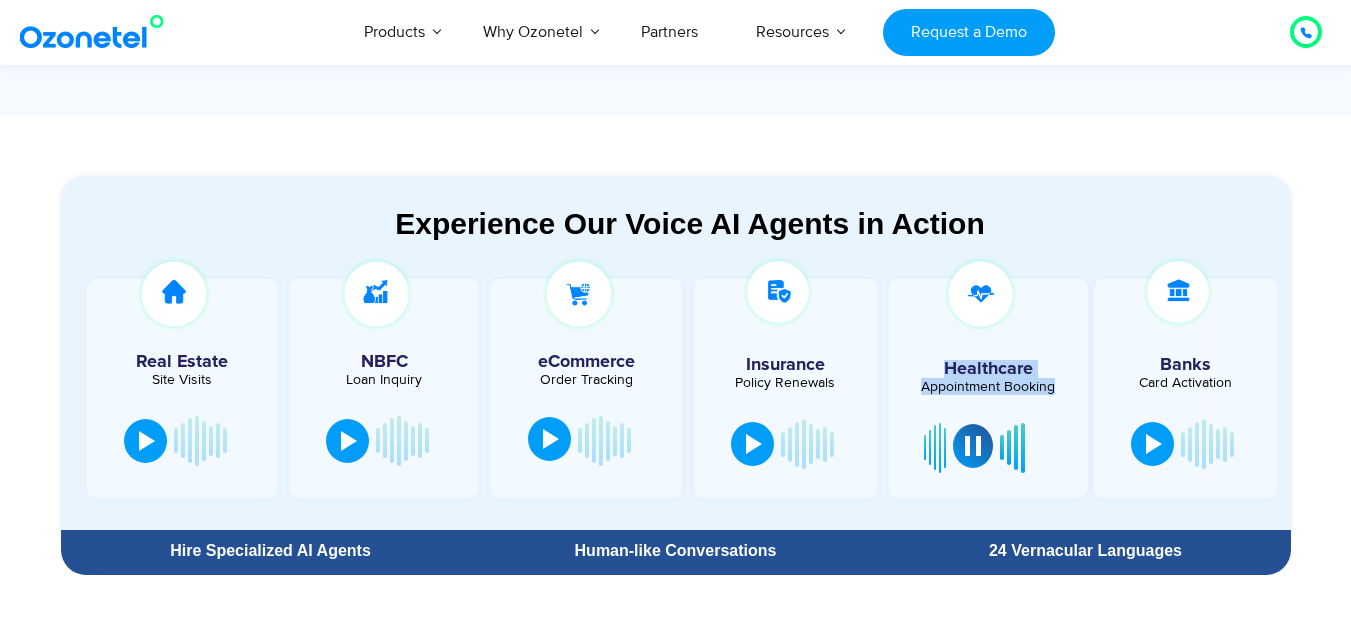 click on "Healthcare
Appointment Booking" at bounding box center (988, 388) 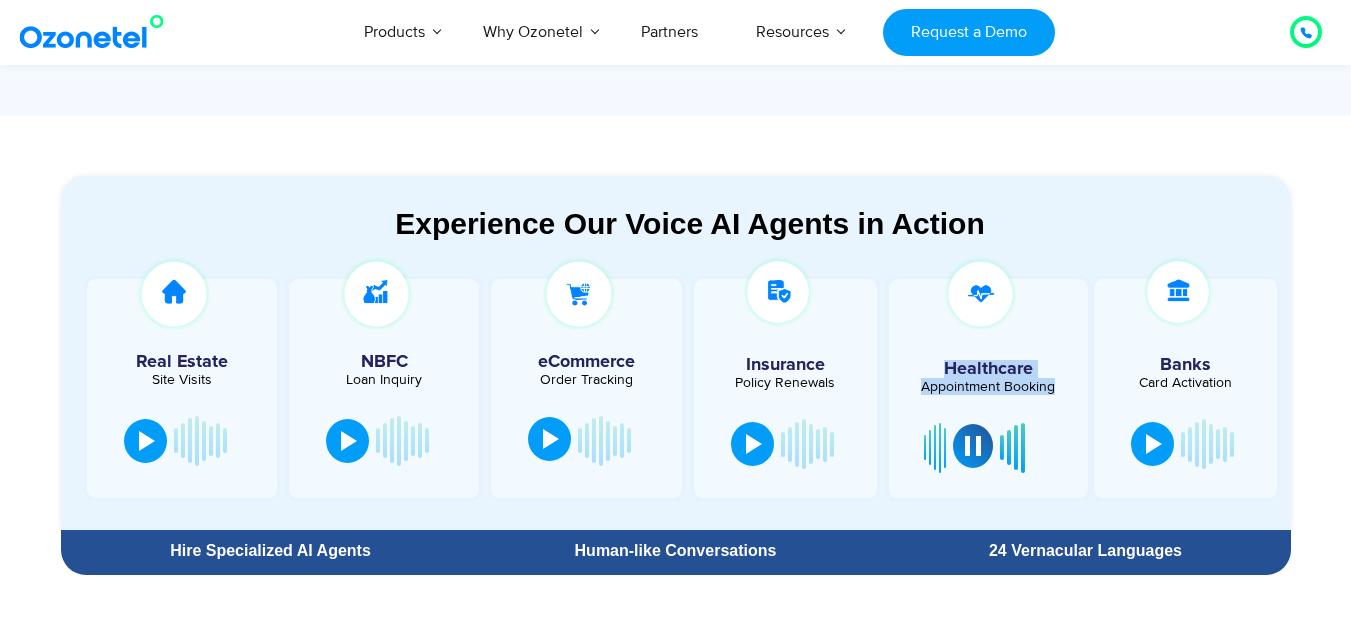 click on "Appointment Booking" at bounding box center [988, 387] 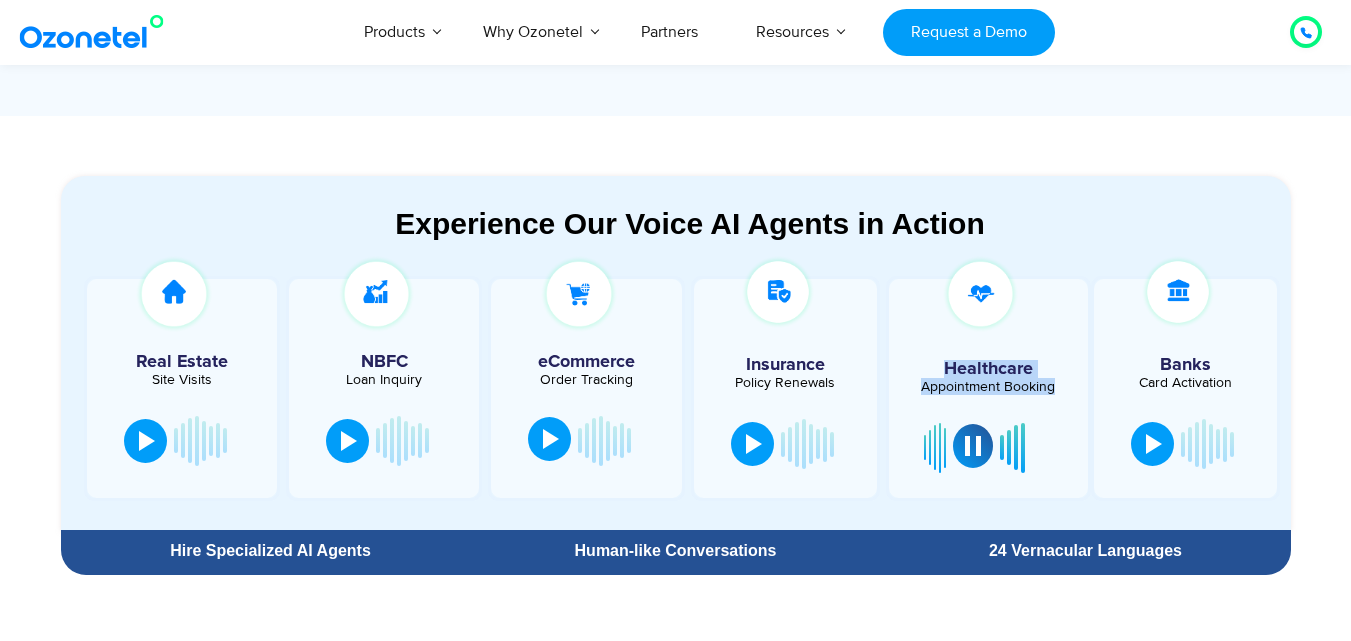 drag, startPoint x: 1063, startPoint y: 387, endPoint x: 942, endPoint y: 370, distance: 122.18838 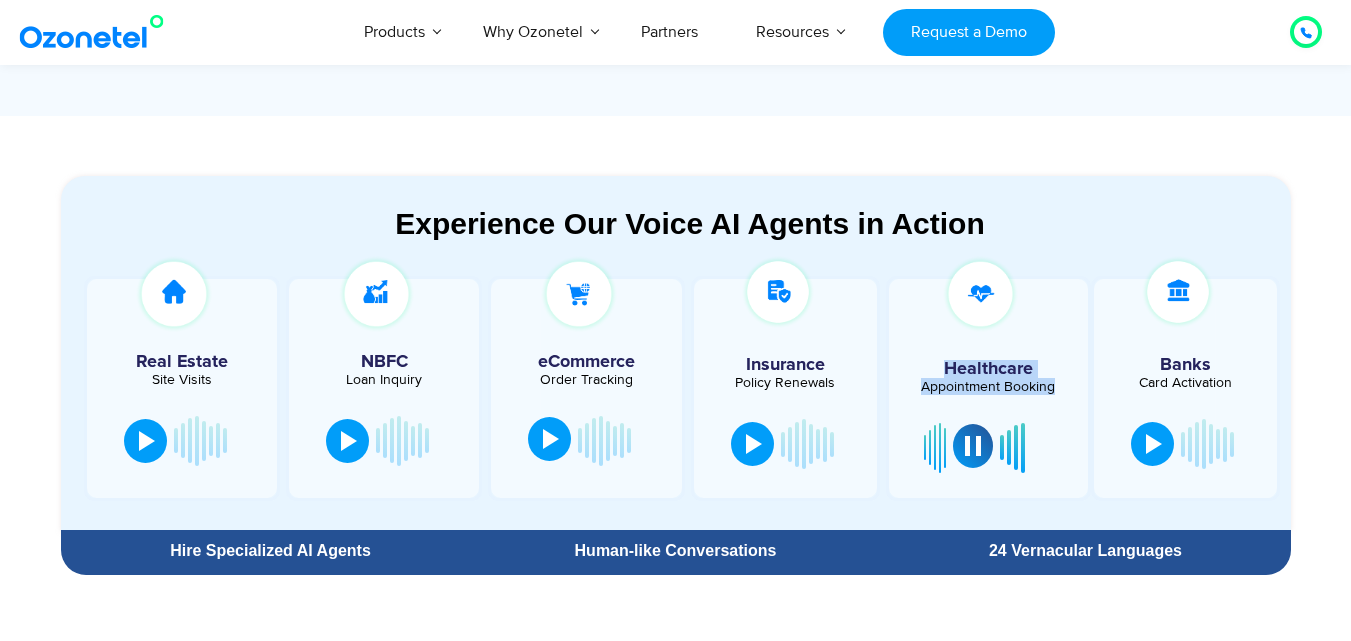 click on "Healthcare
Appointment Booking" at bounding box center [988, 388] 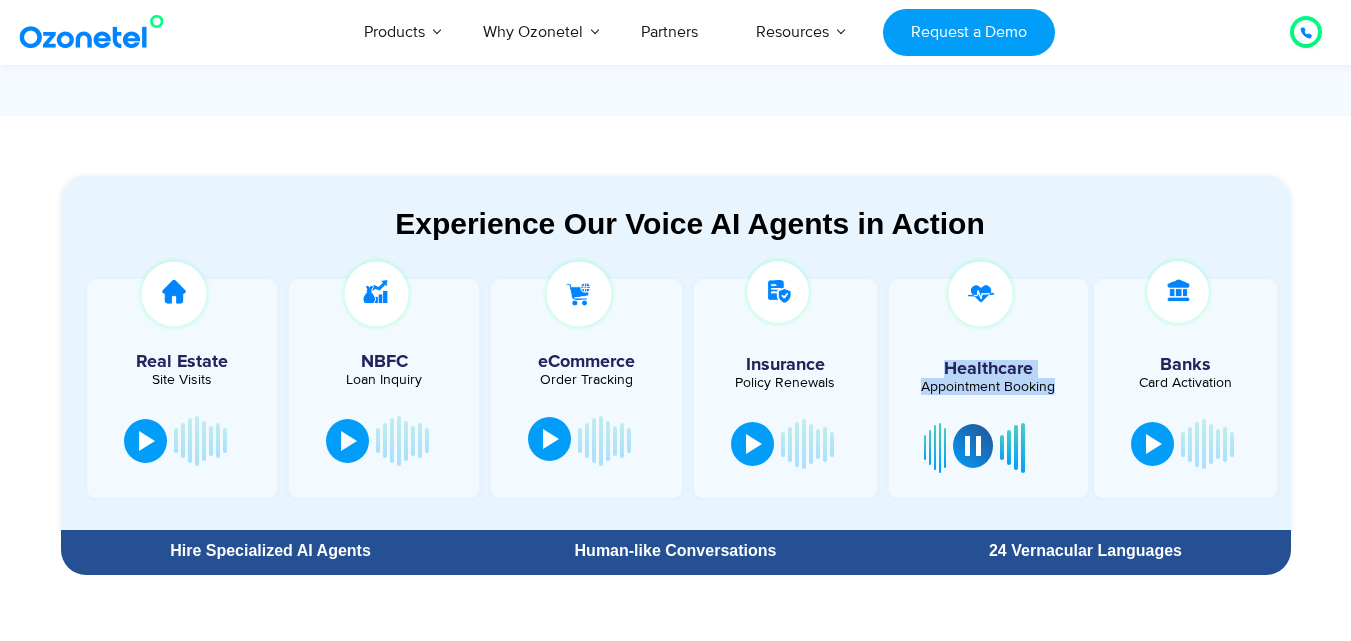 click on "Healthcare" at bounding box center (988, 369) 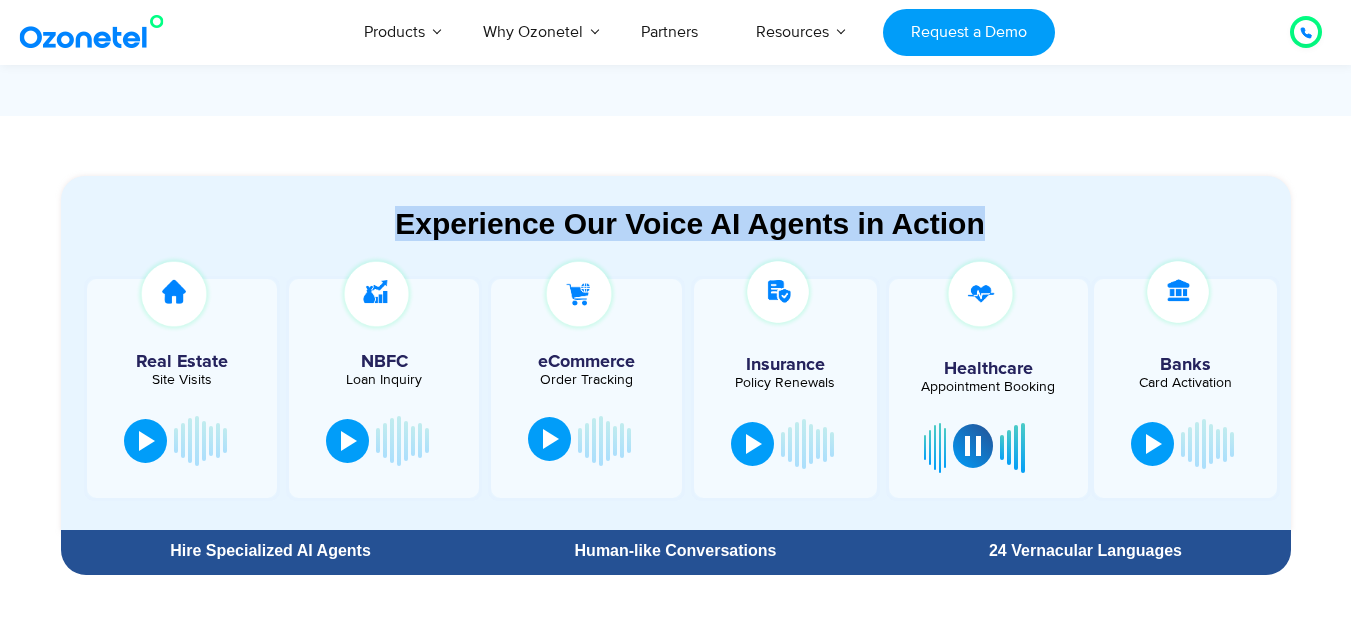 drag, startPoint x: 399, startPoint y: 224, endPoint x: 981, endPoint y: 231, distance: 582.0421 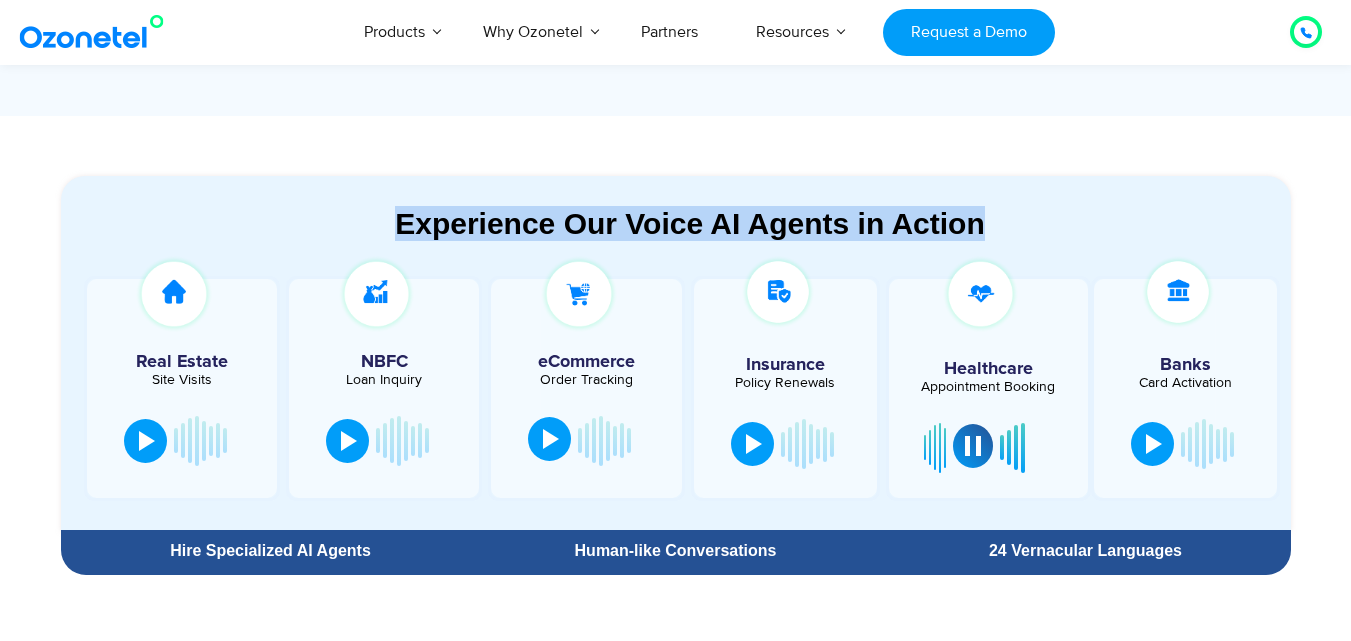 click on "Experience Our Voice AI Agents in Action" at bounding box center [690, 223] 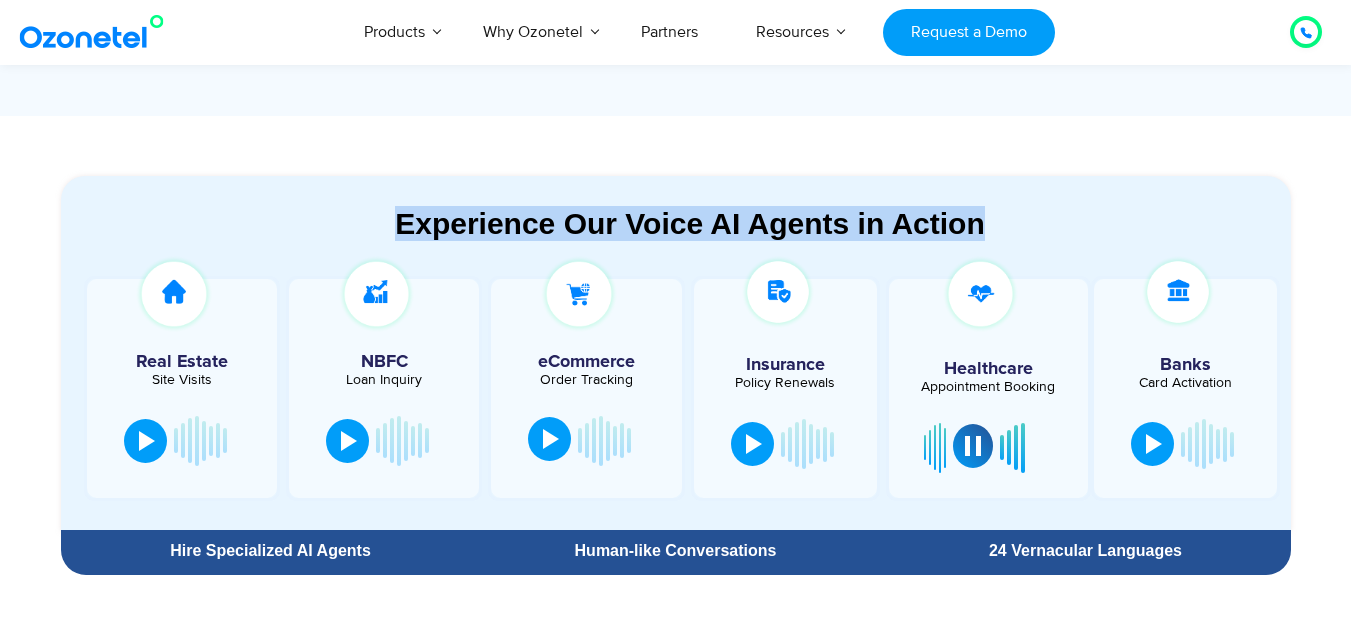 drag, startPoint x: 981, startPoint y: 231, endPoint x: 403, endPoint y: 228, distance: 578.0078 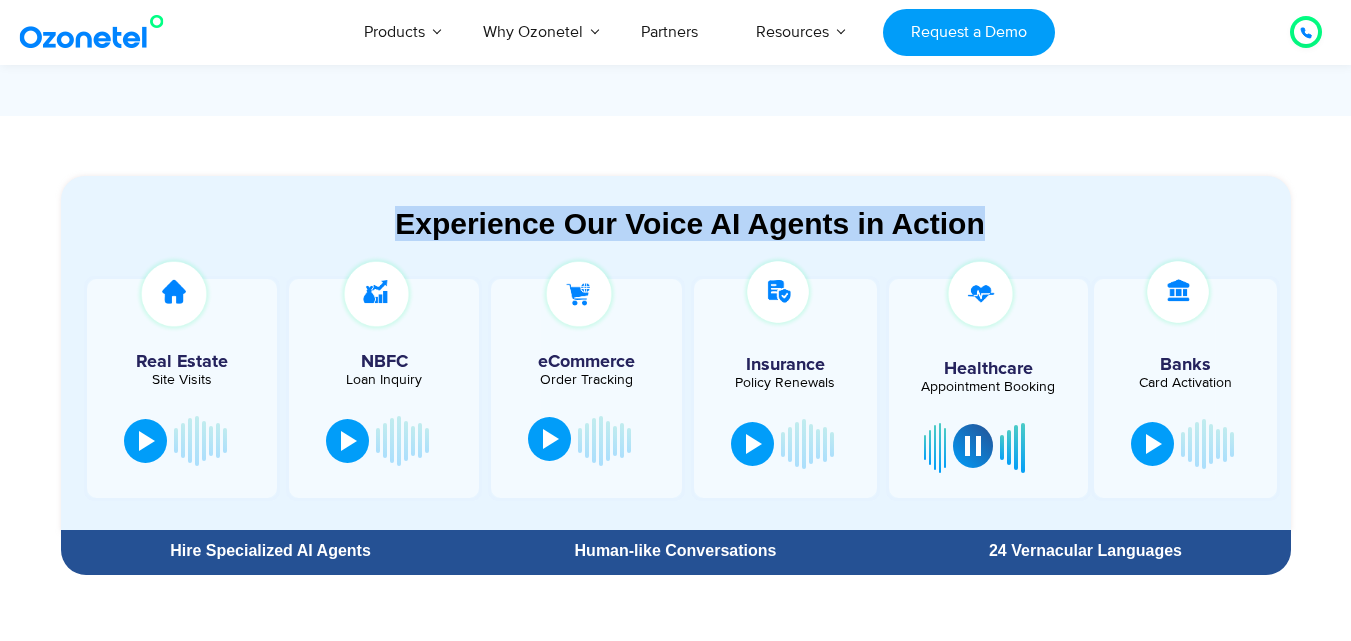 click on "Experience Our Voice AI Agents in Action" at bounding box center (690, 223) 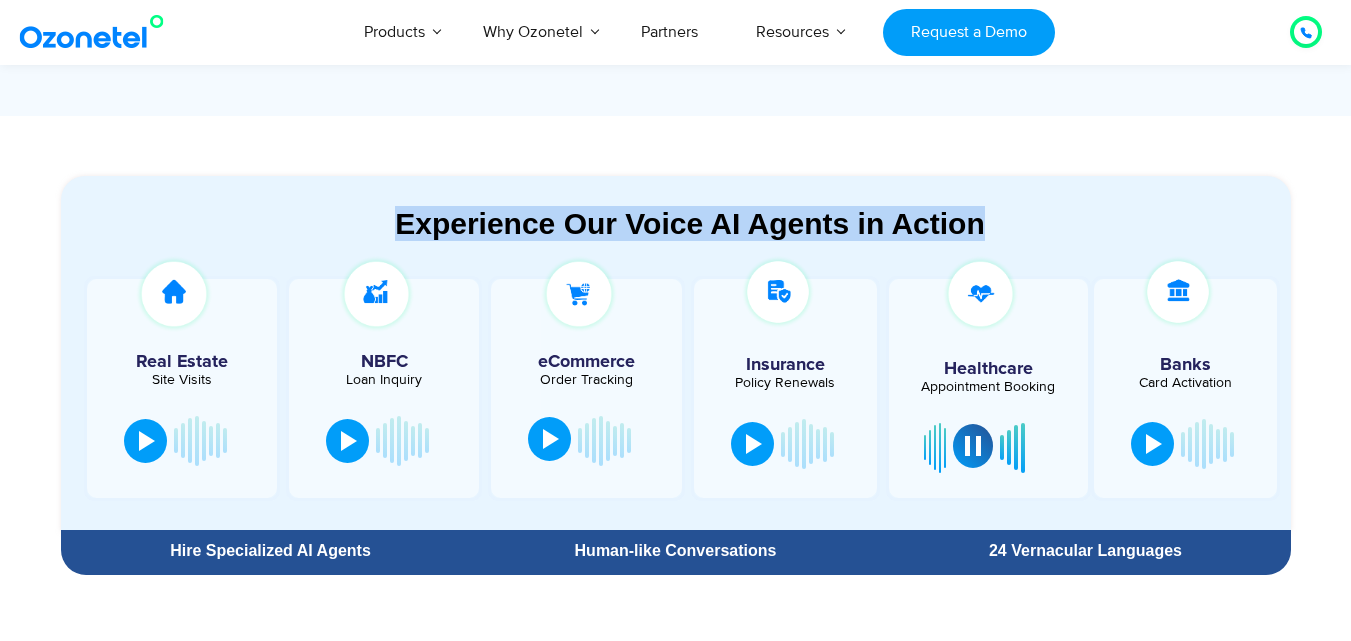 click on "Experience Our Voice AI Agents in Action" at bounding box center (690, 223) 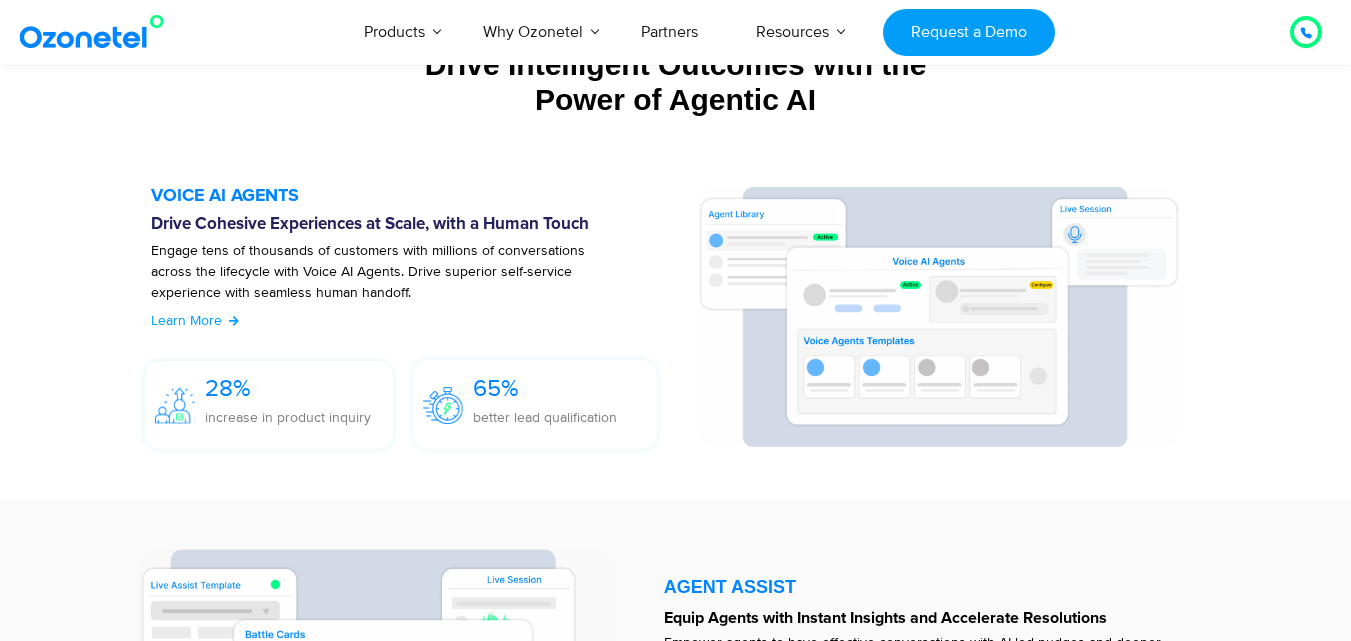 scroll, scrollTop: 2000, scrollLeft: 0, axis: vertical 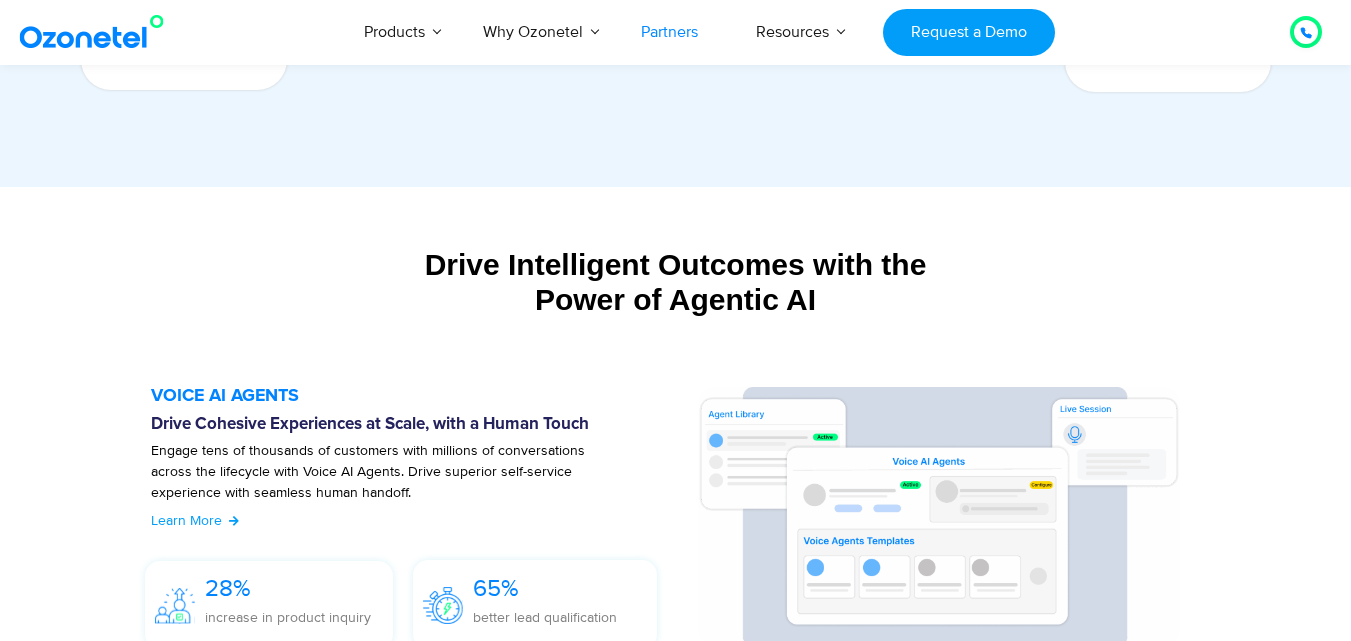 click on "Partners" at bounding box center [669, 32] 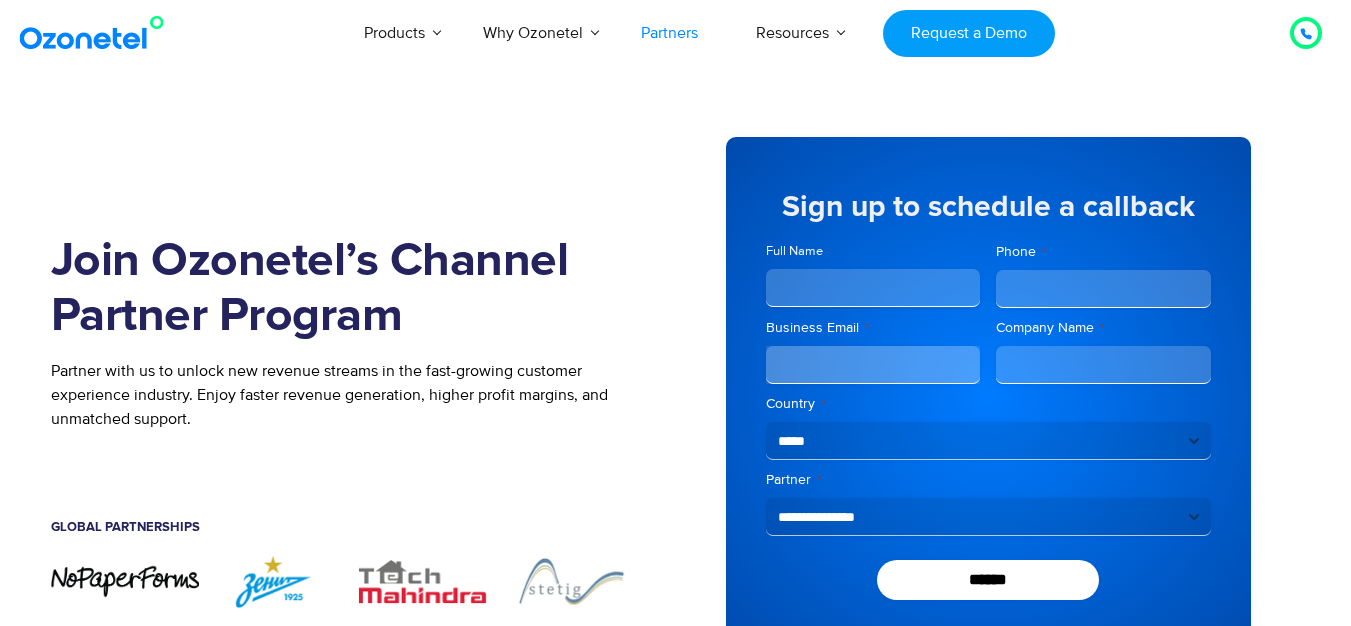 scroll, scrollTop: 200, scrollLeft: 0, axis: vertical 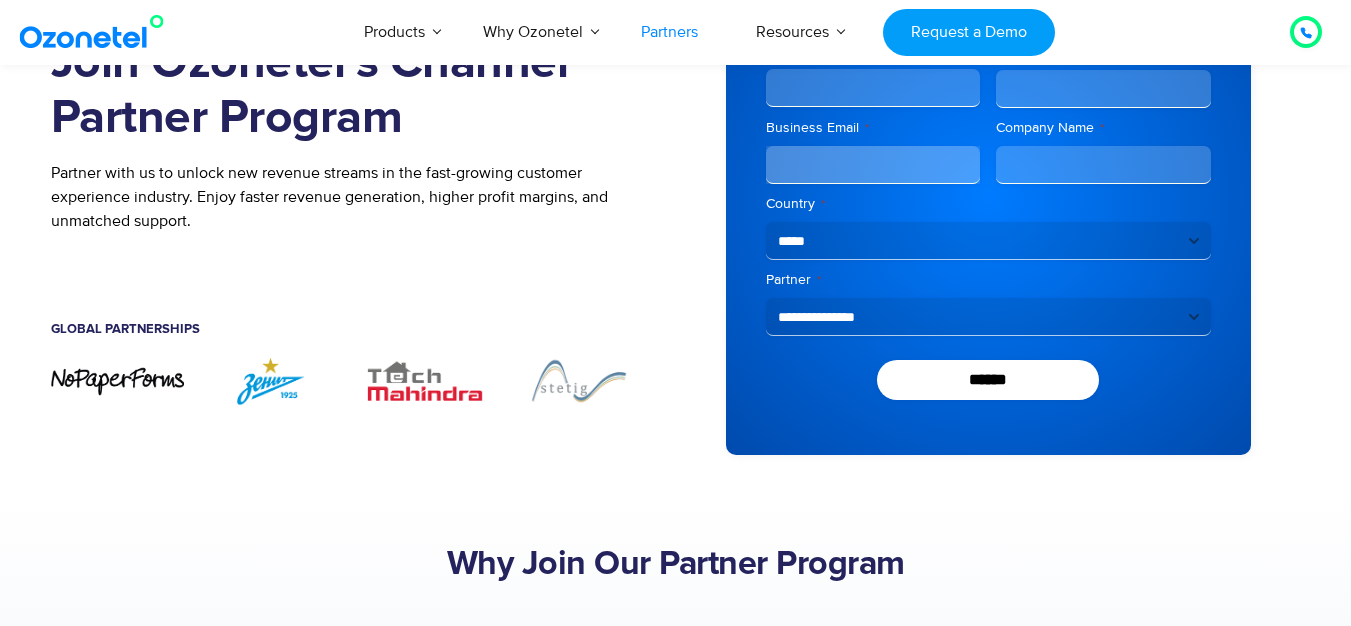 click on "Name *
Full Name
Phone * Business Email *
Company Name * Country * [ADDRESS]" at bounding box center (988, 236) 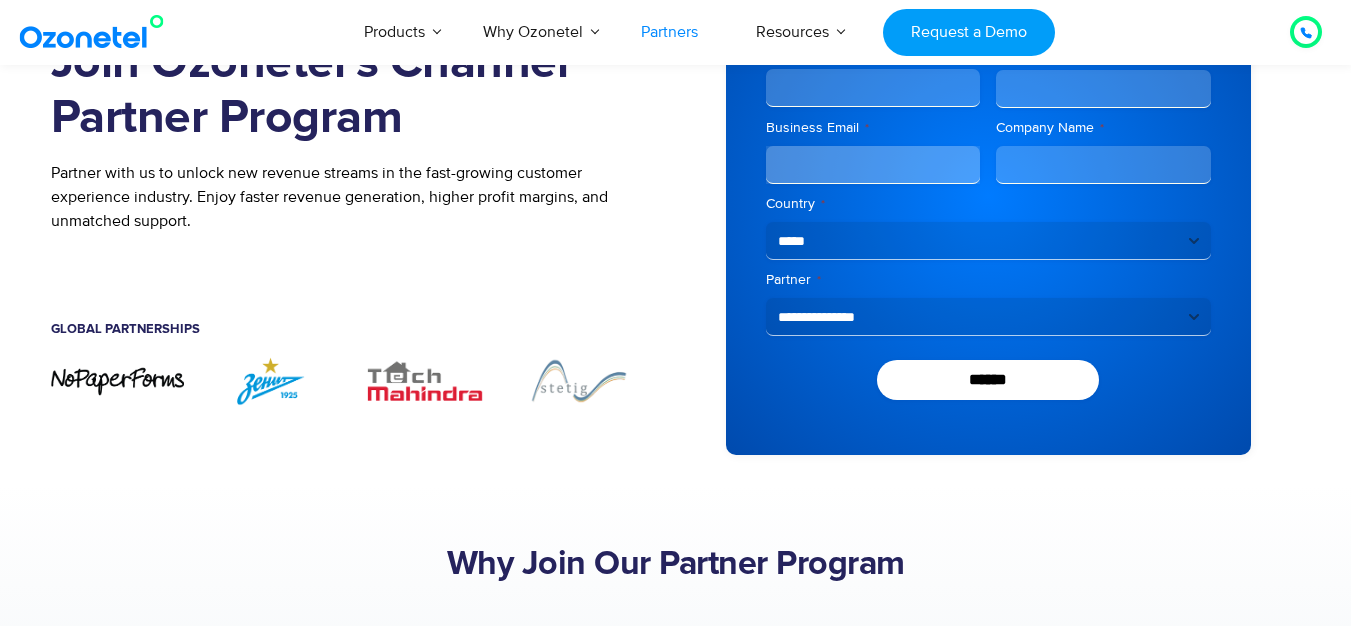 click on "**********" at bounding box center [988, 317] 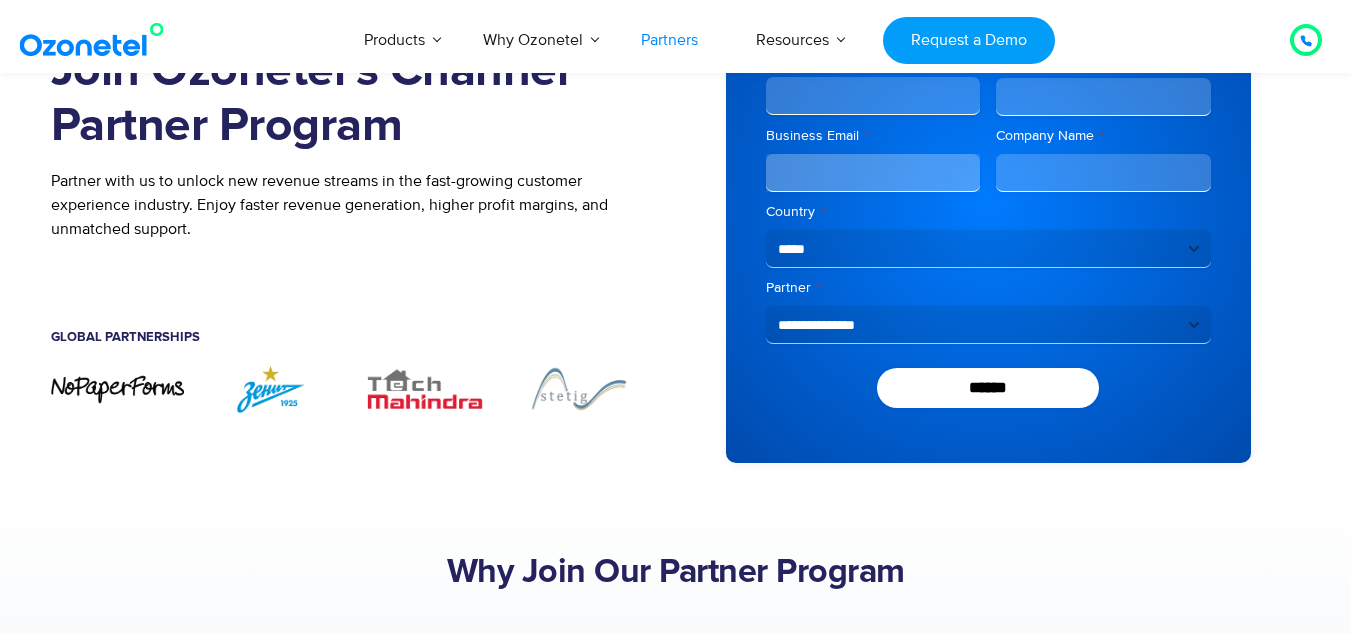 scroll, scrollTop: 230, scrollLeft: 0, axis: vertical 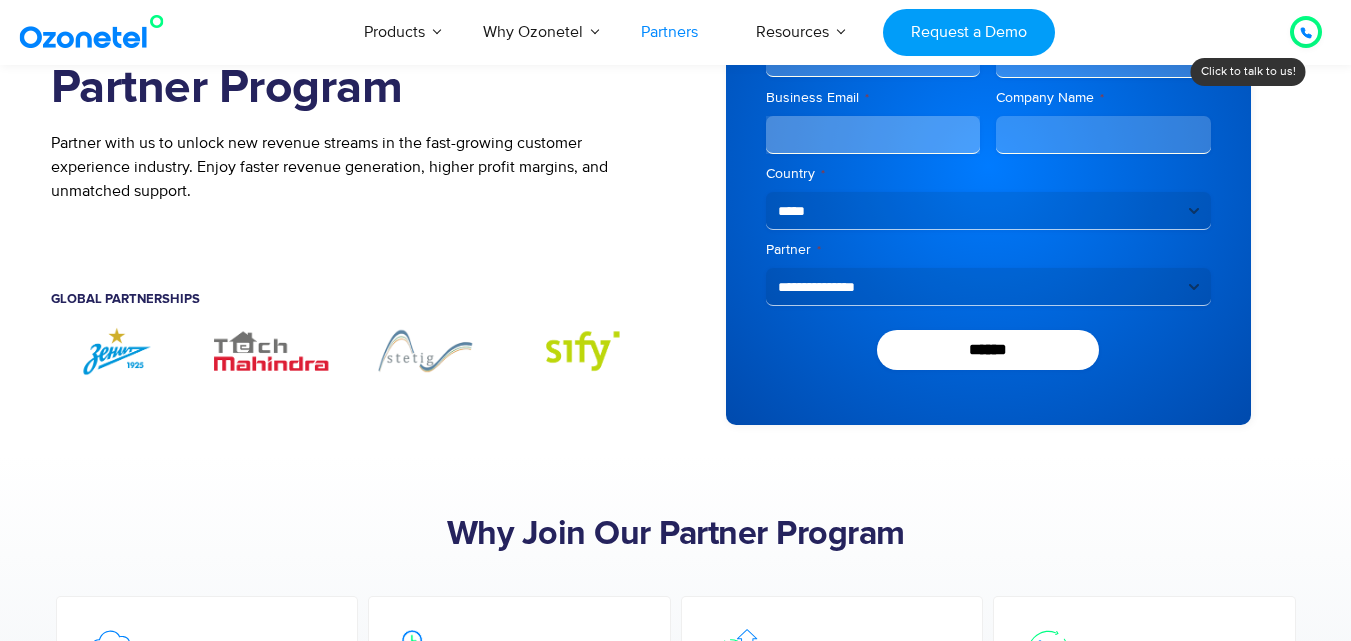 click on "Join Ozonetel’s Channel Partner Program
Partner with us to unlock new revenue streams in the fast-growing customer experience industry. Enjoy faster revenue generation, higher profit margins, and unmatched support.
Partner with us
Register Leads
Global Partnerships" at bounding box center (363, 166) 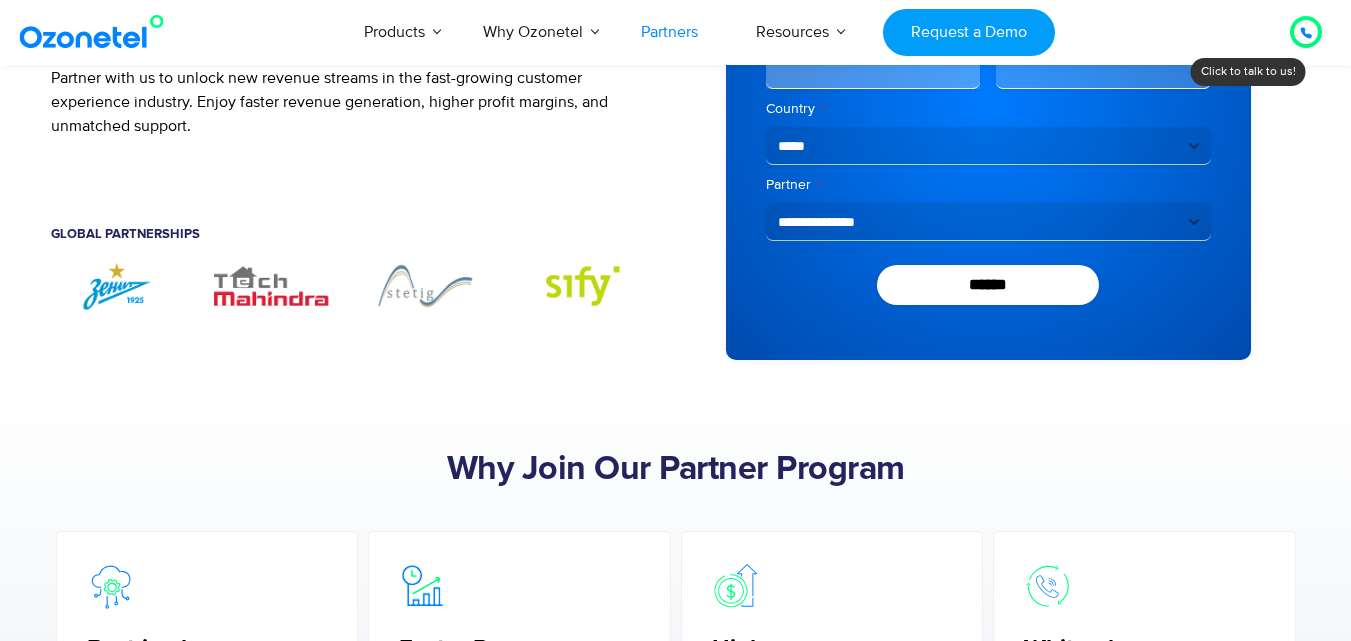 scroll, scrollTop: 330, scrollLeft: 0, axis: vertical 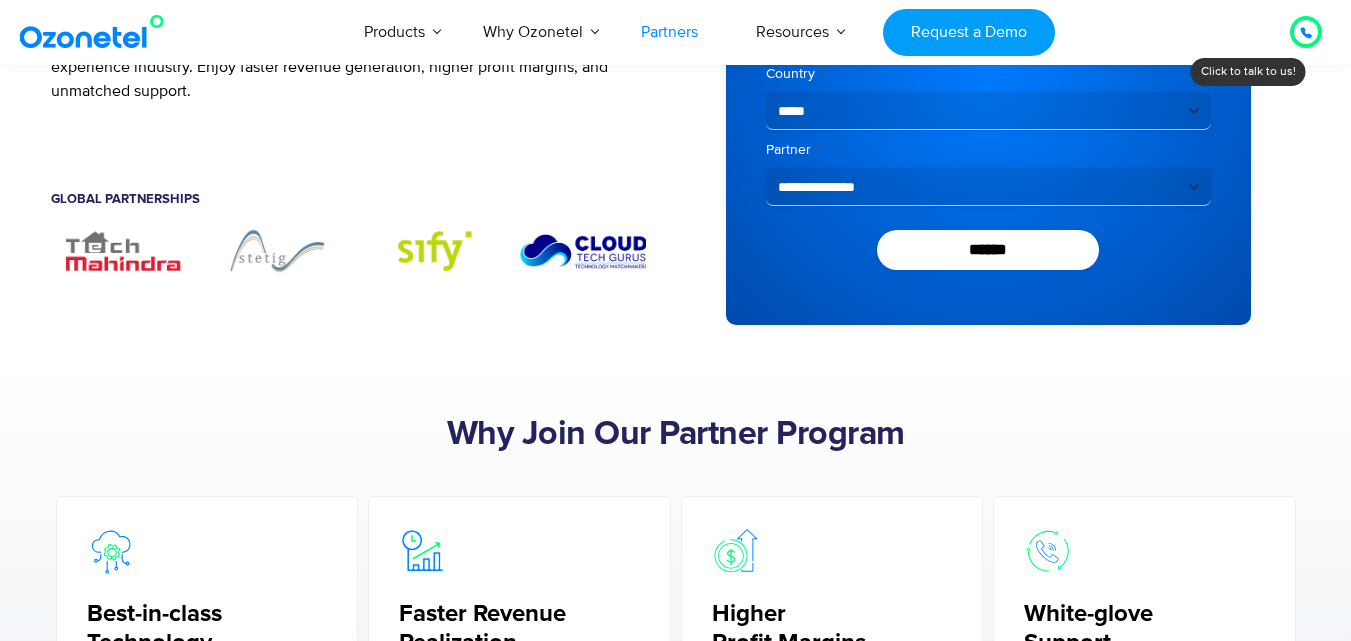 click at bounding box center [431, 250] 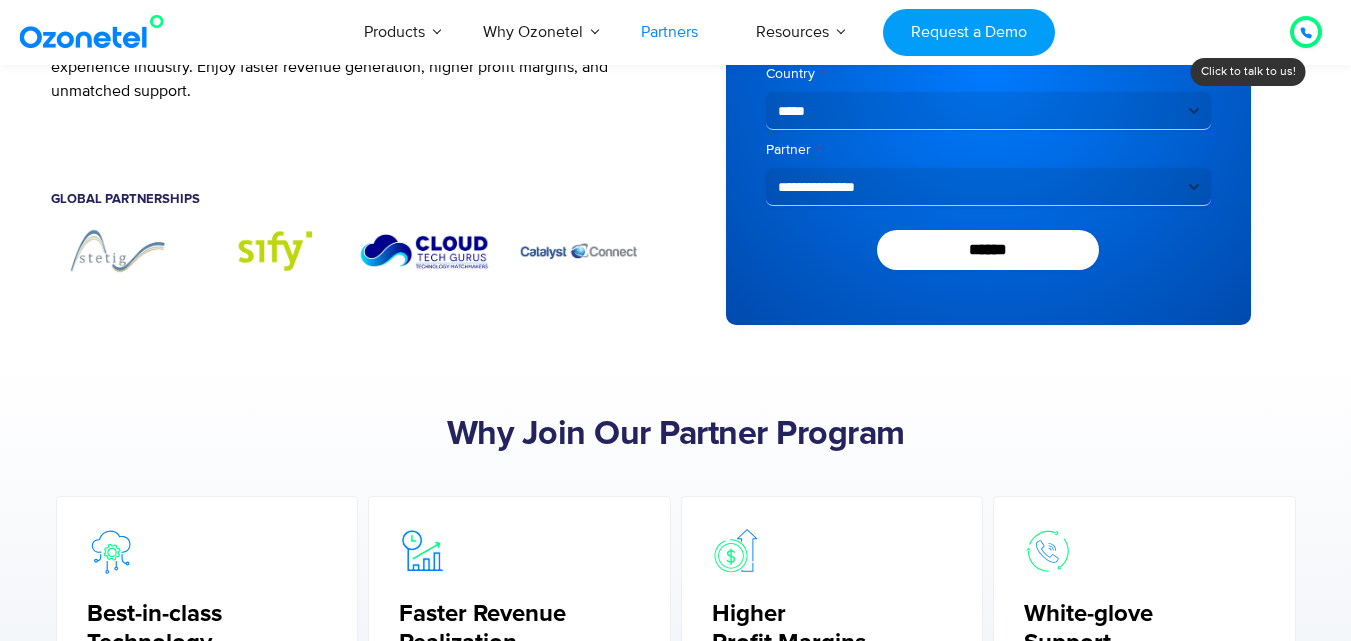 click at bounding box center (579, 250) 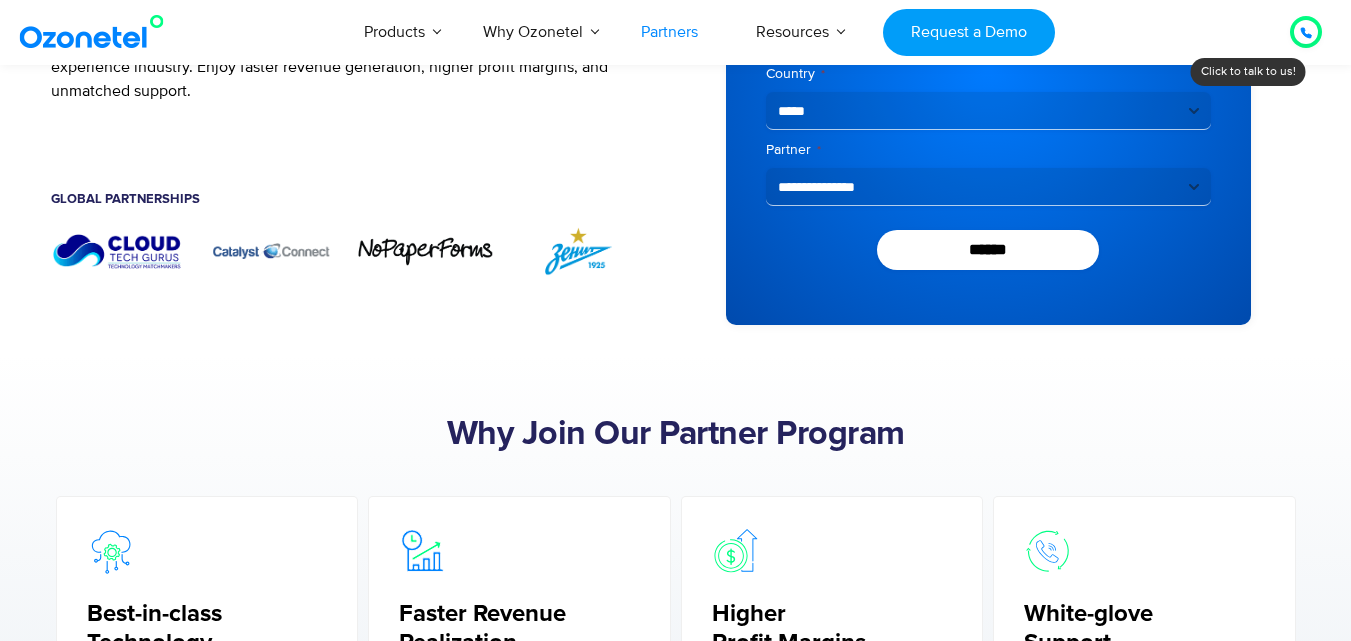 click on "Global Partnerships" at bounding box center [348, 177] 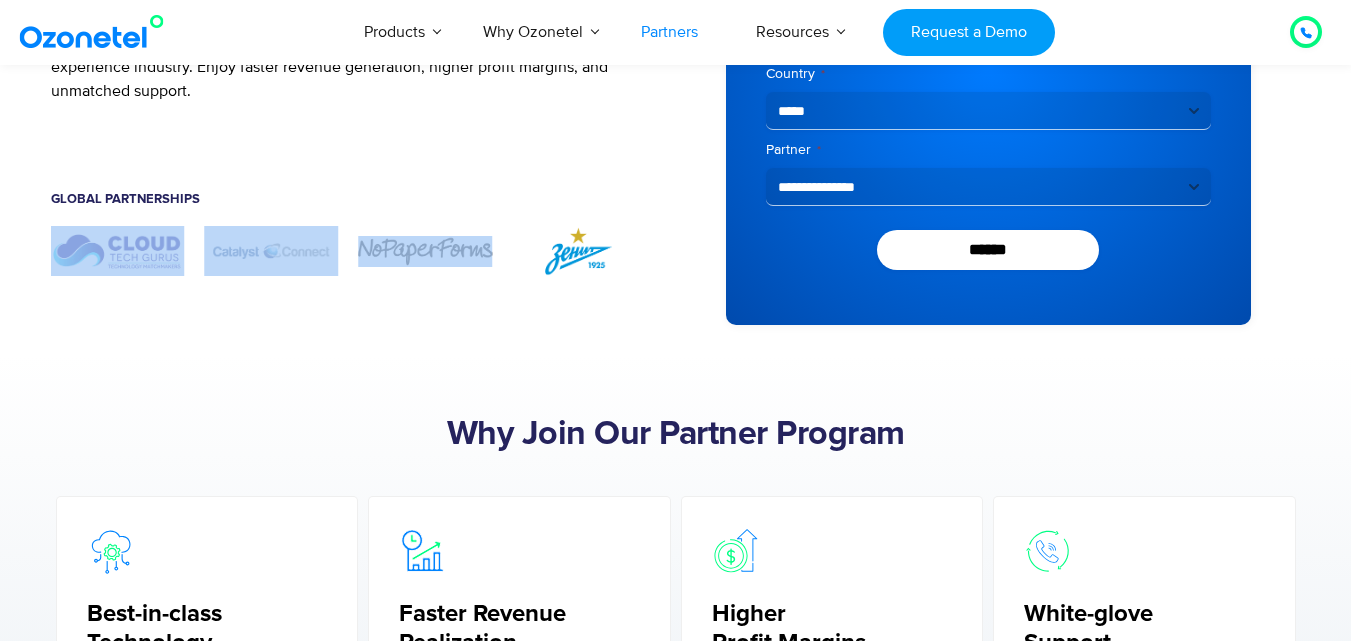 drag, startPoint x: 505, startPoint y: 240, endPoint x: 303, endPoint y: 248, distance: 202.15836 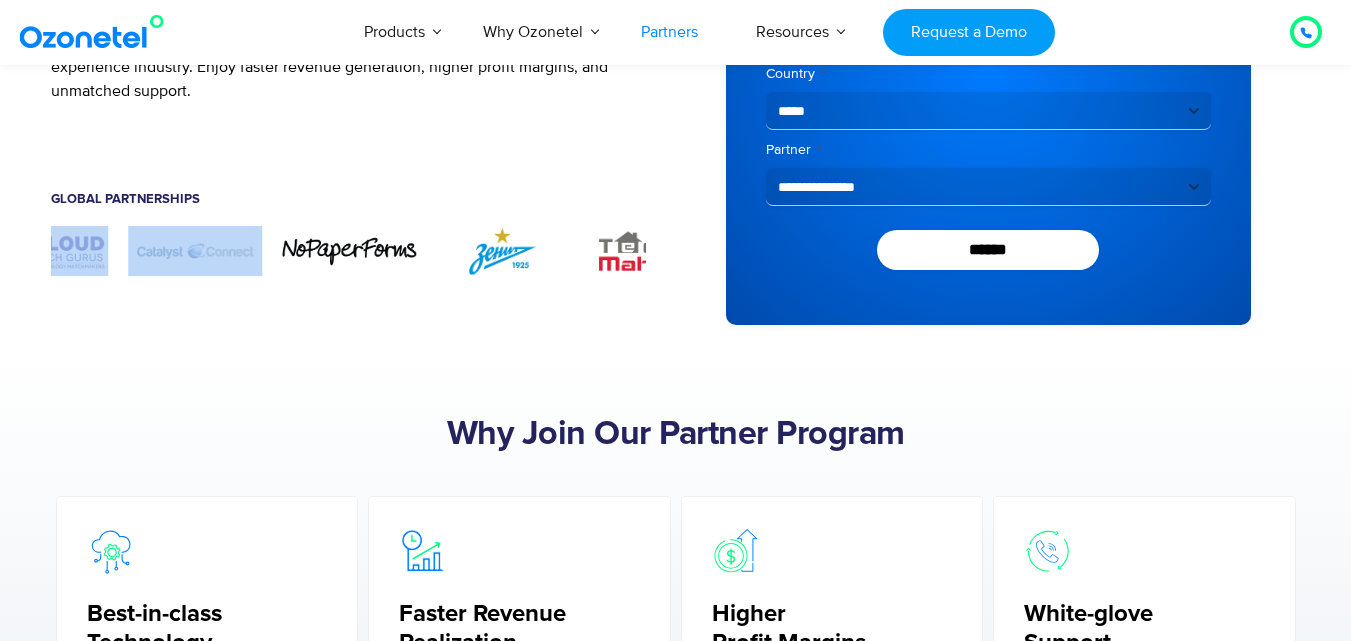 click at bounding box center (503, 250) 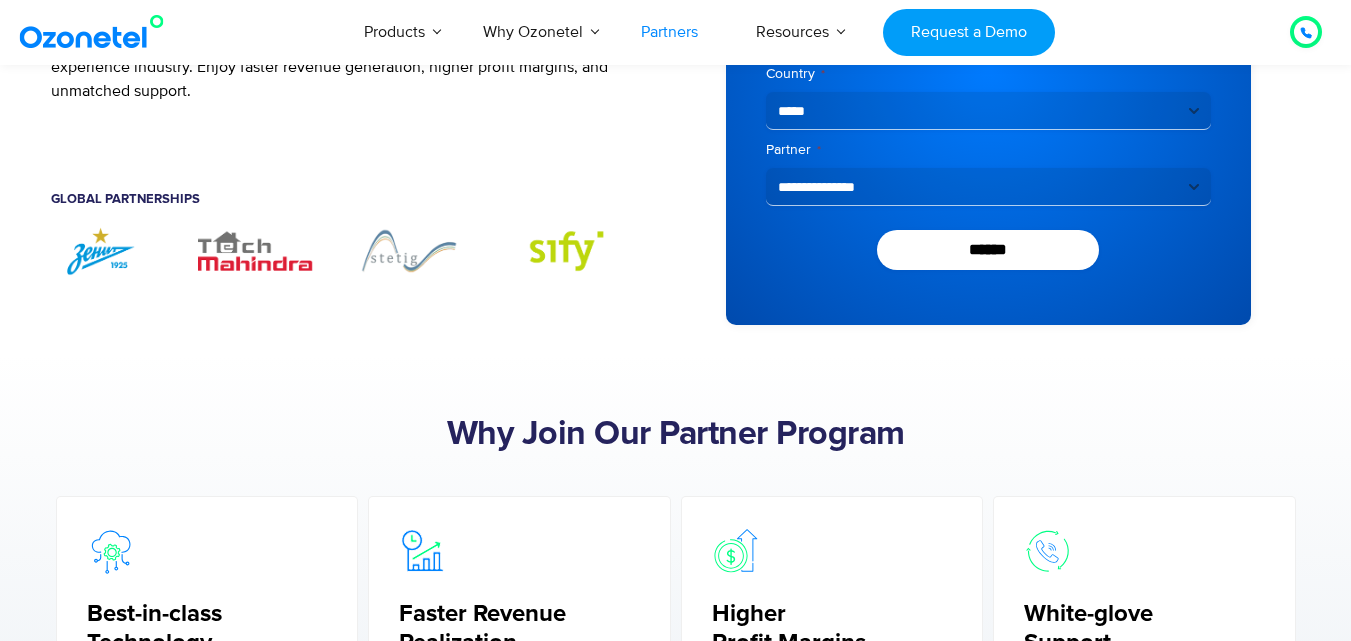 click at bounding box center (-437, 250) 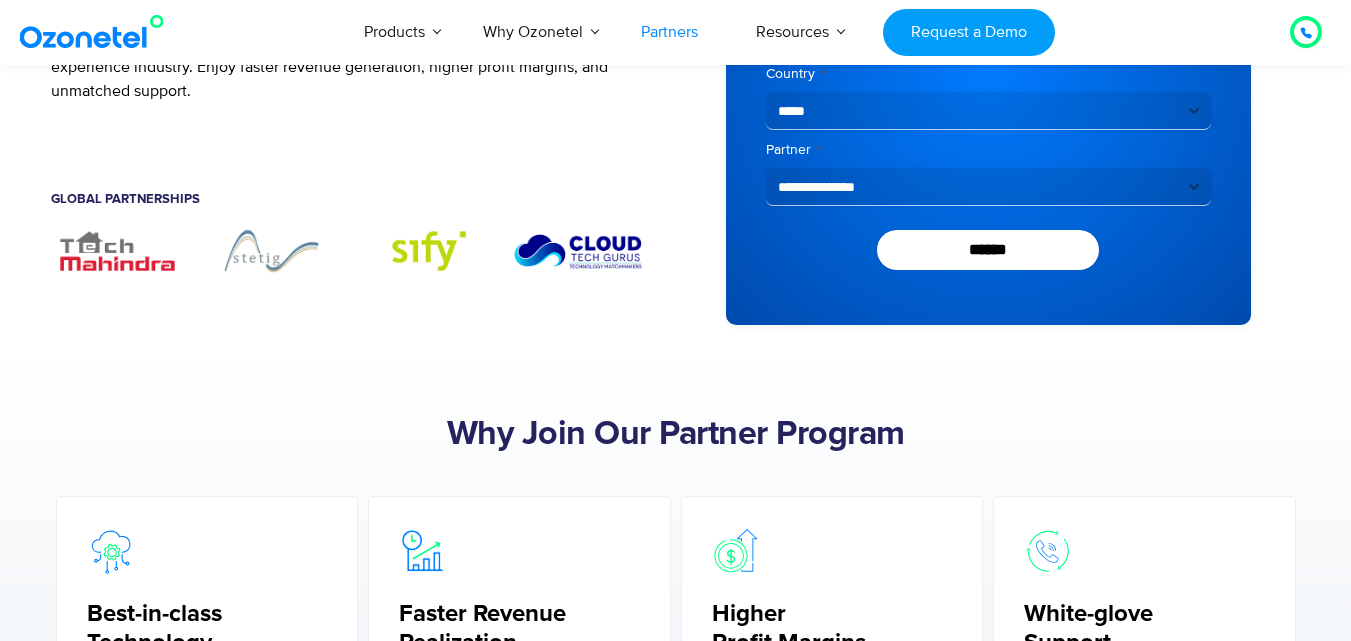 click on "Join Ozonetel’s Channel Partner Program
Partner with us to unlock new revenue streams in the fast-growing customer experience industry. Enjoy faster revenue generation, higher profit margins, and unmatched support.
Partner with us
Register Leads
Global Partnerships" at bounding box center (363, 66) 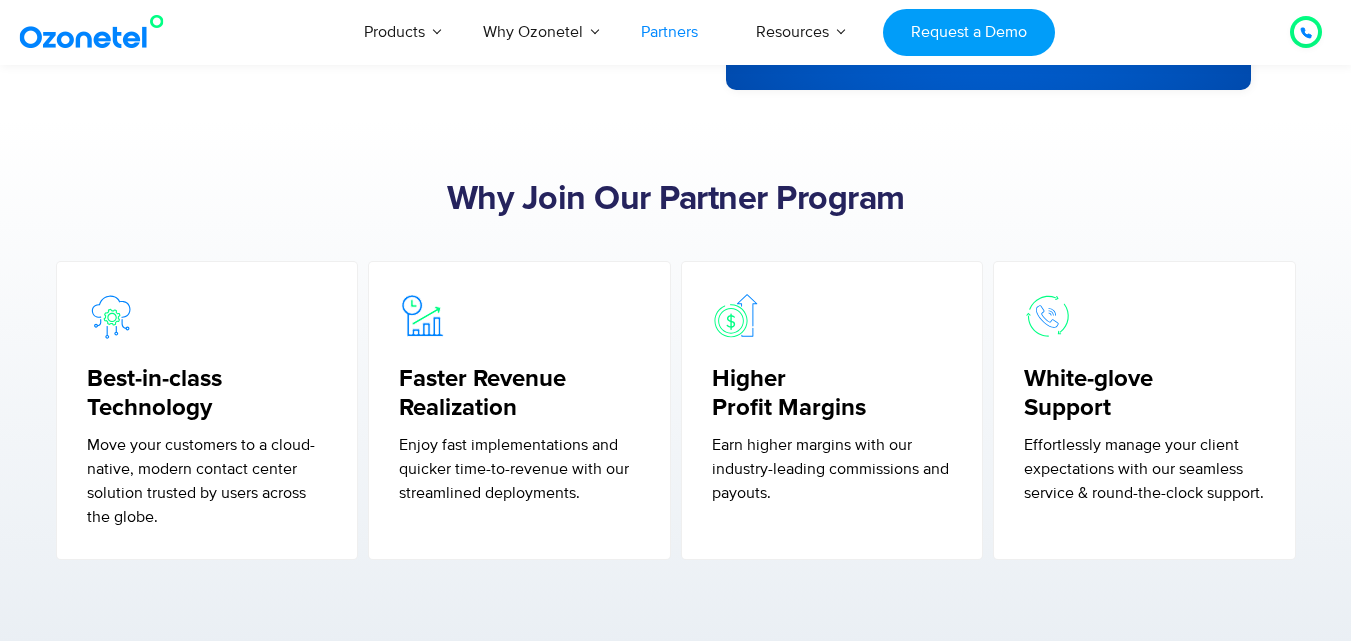 scroll, scrollTop: 630, scrollLeft: 0, axis: vertical 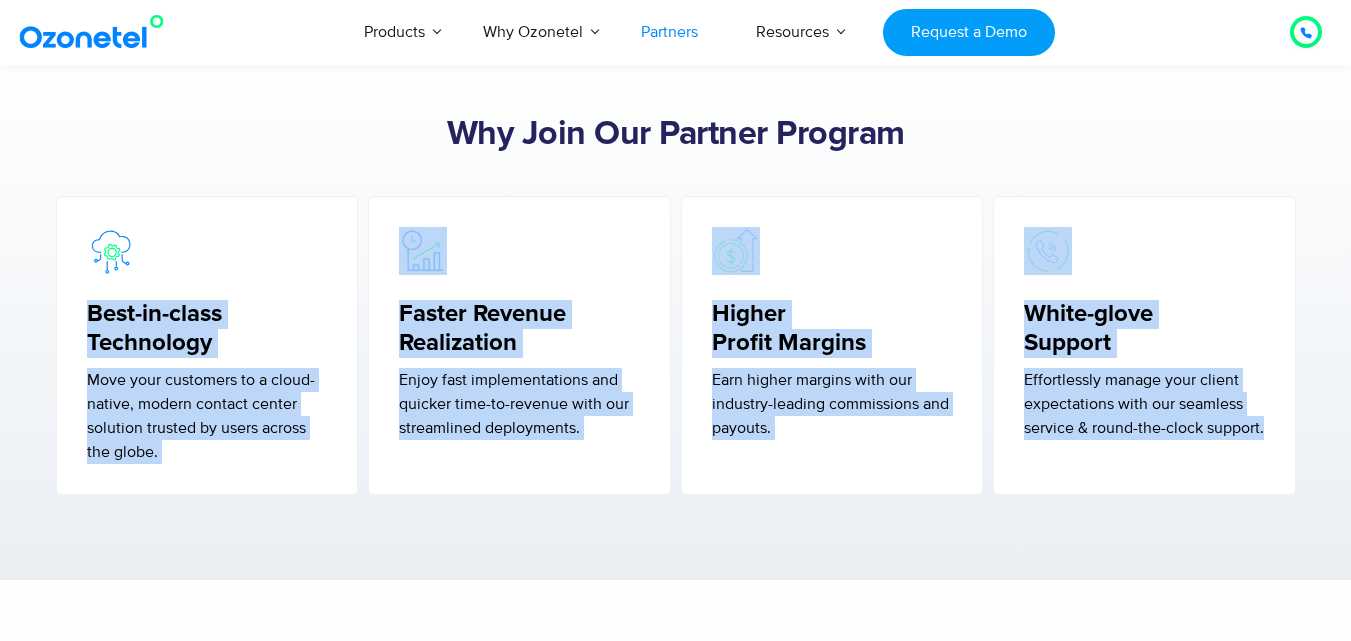 drag, startPoint x: 86, startPoint y: 316, endPoint x: 1271, endPoint y: 435, distance: 1190.9601 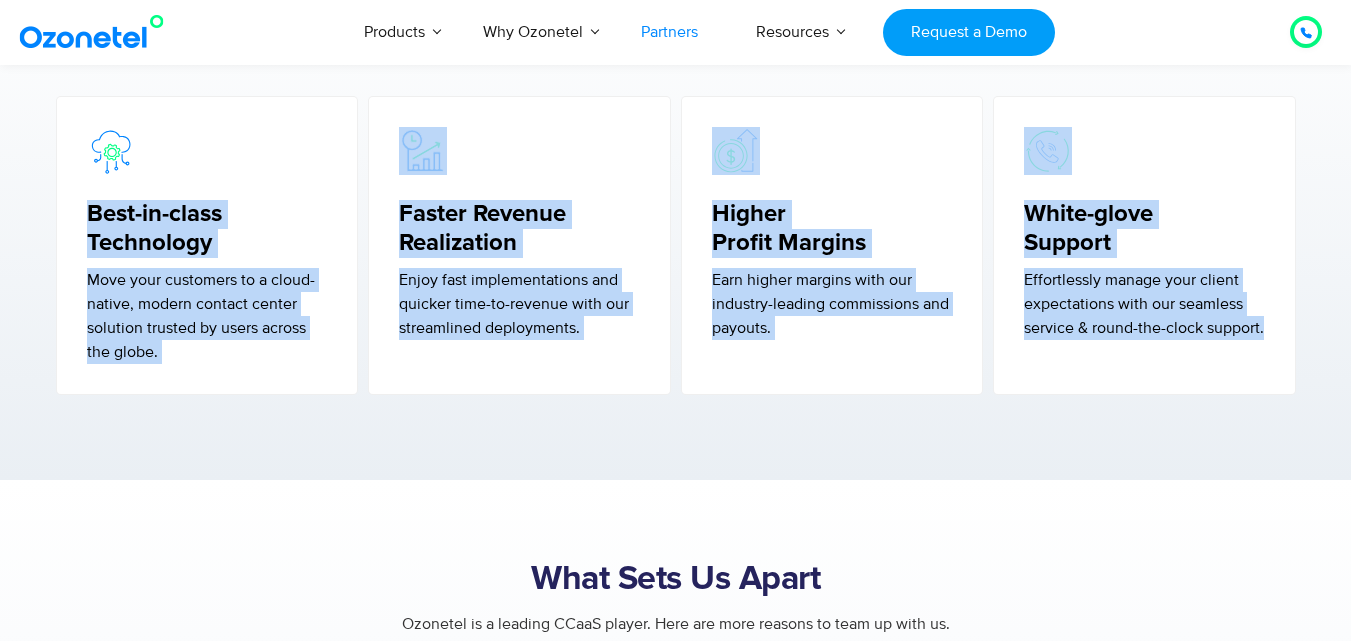 click on "Earn higher margins with our industry-leading commissions and payouts." at bounding box center (832, 304) 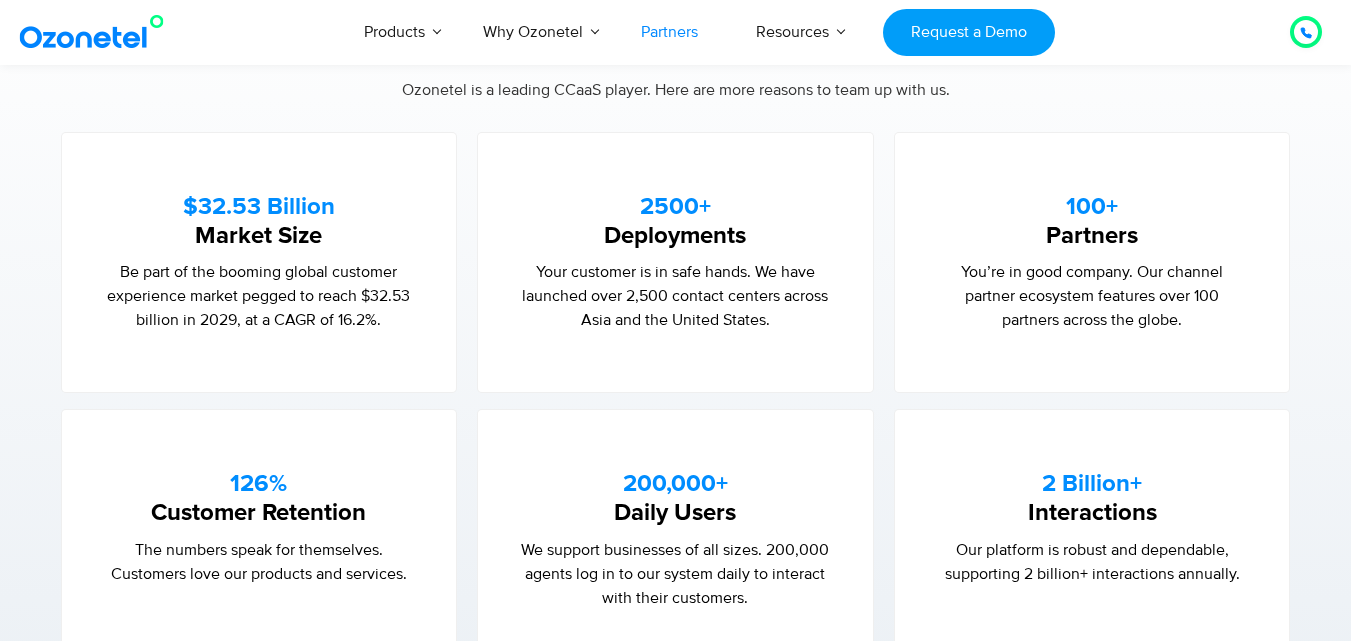 scroll, scrollTop: 1230, scrollLeft: 0, axis: vertical 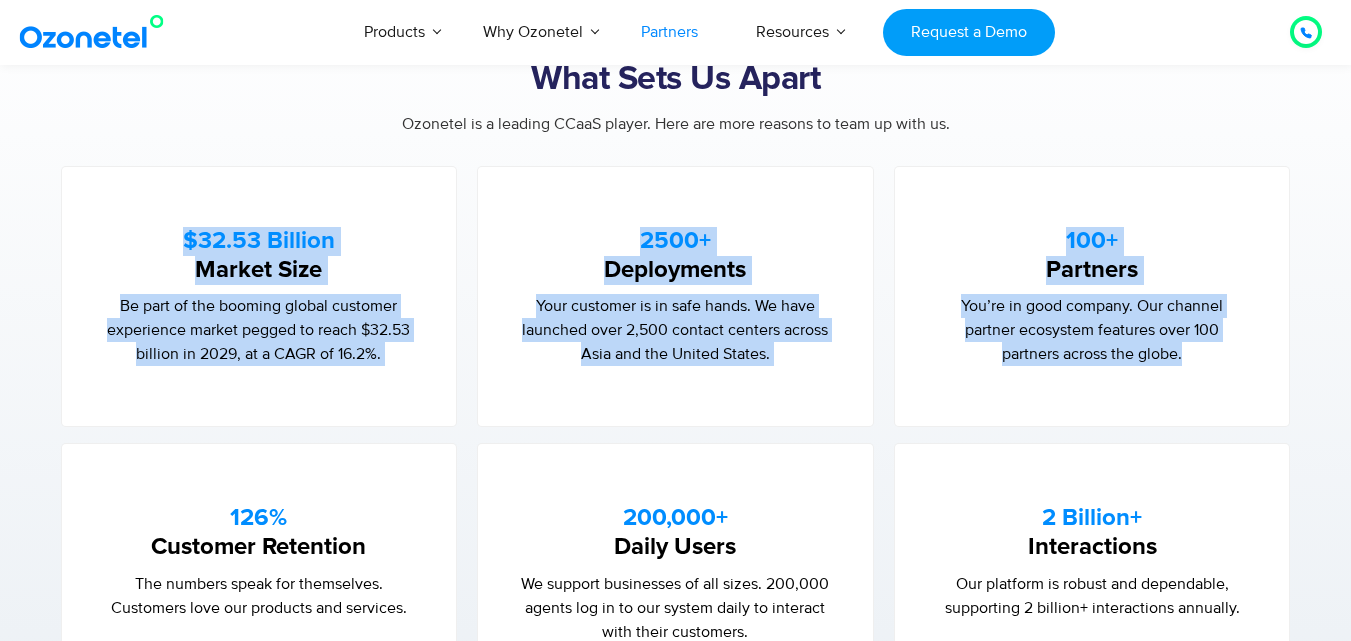drag, startPoint x: 174, startPoint y: 236, endPoint x: 1205, endPoint y: 385, distance: 1041.711 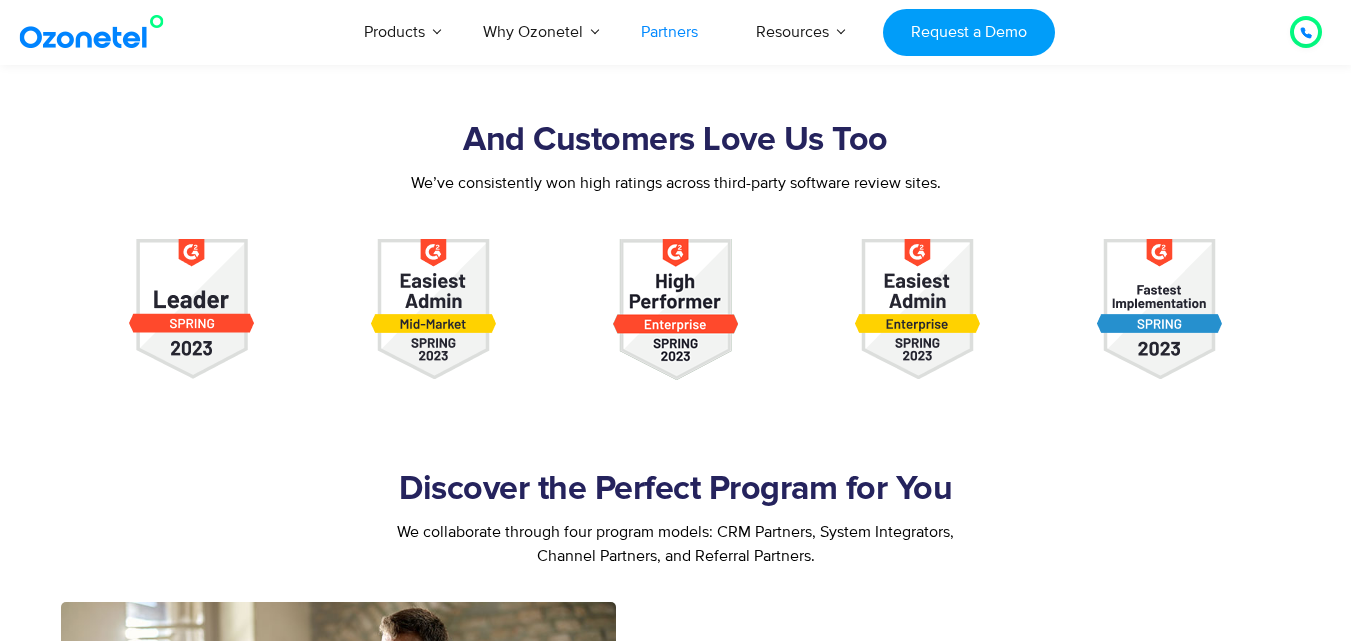 scroll, scrollTop: 1930, scrollLeft: 0, axis: vertical 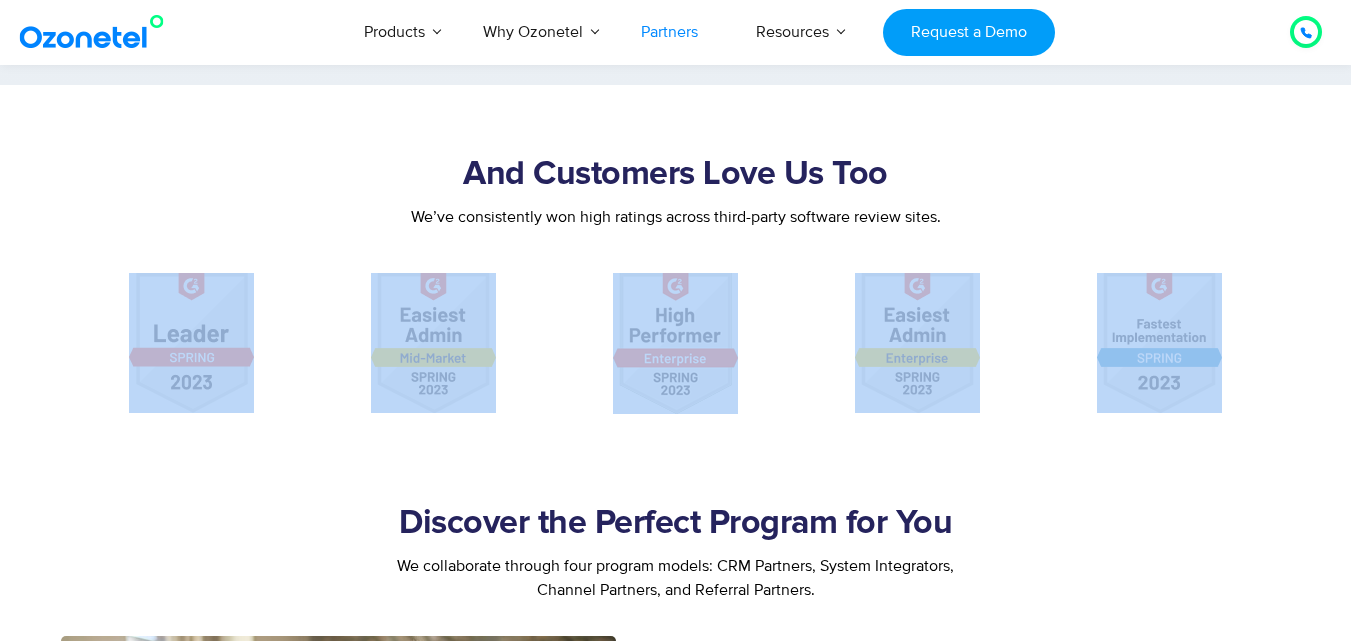 drag, startPoint x: 54, startPoint y: 268, endPoint x: 1265, endPoint y: 391, distance: 1217.2305 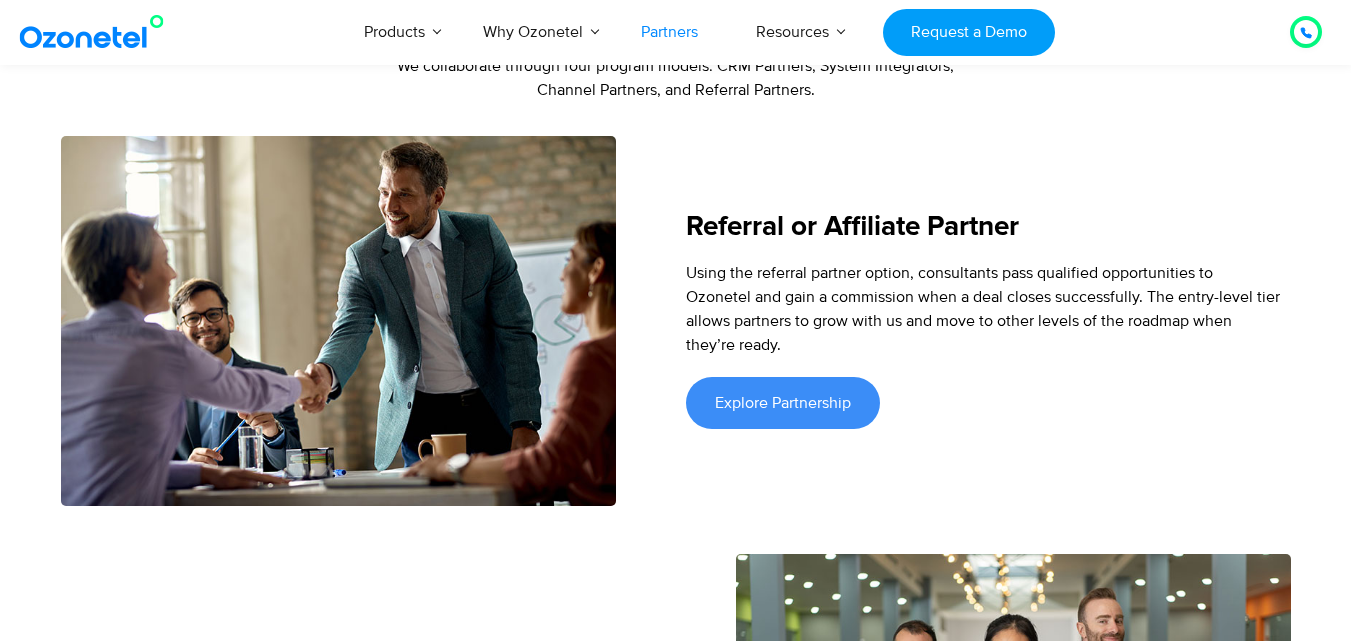 click on "Using the referral partner option, consultants pass qualified opportunities to Ozonetel and gain a commission when a deal closes successfully. The entry-level tier allows partners to grow with us and move to other levels of the roadmap when they’re ready." at bounding box center [983, 309] 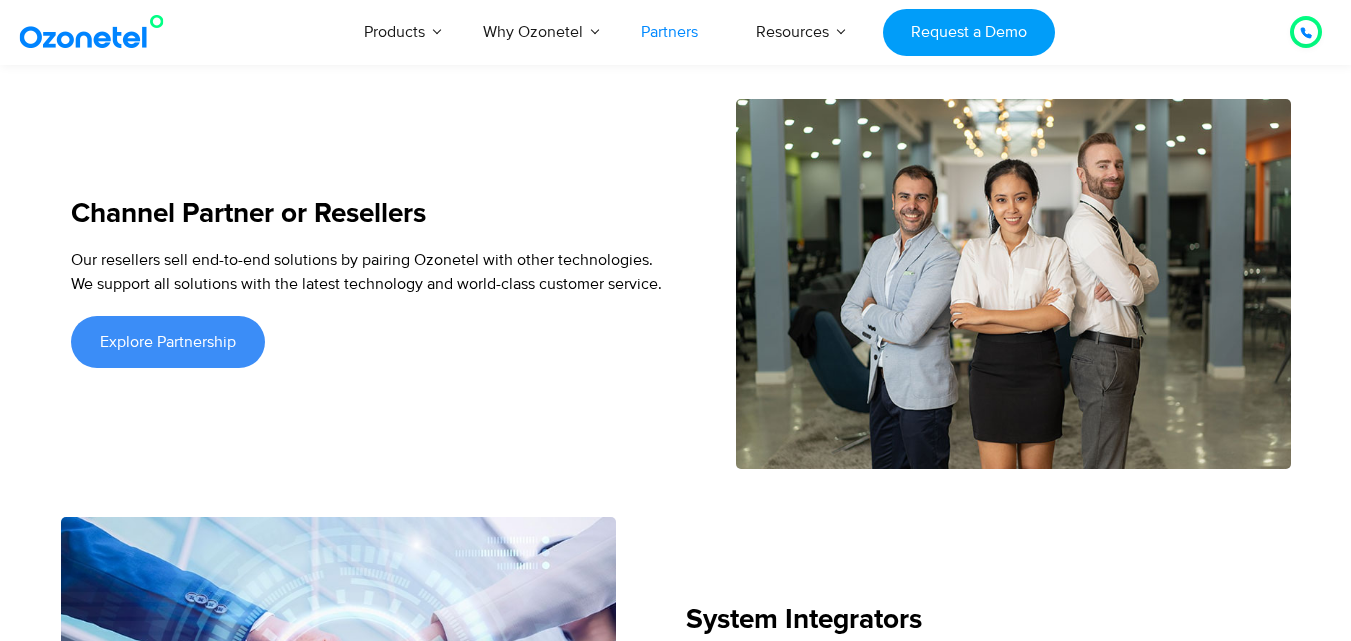 scroll, scrollTop: 2830, scrollLeft: 0, axis: vertical 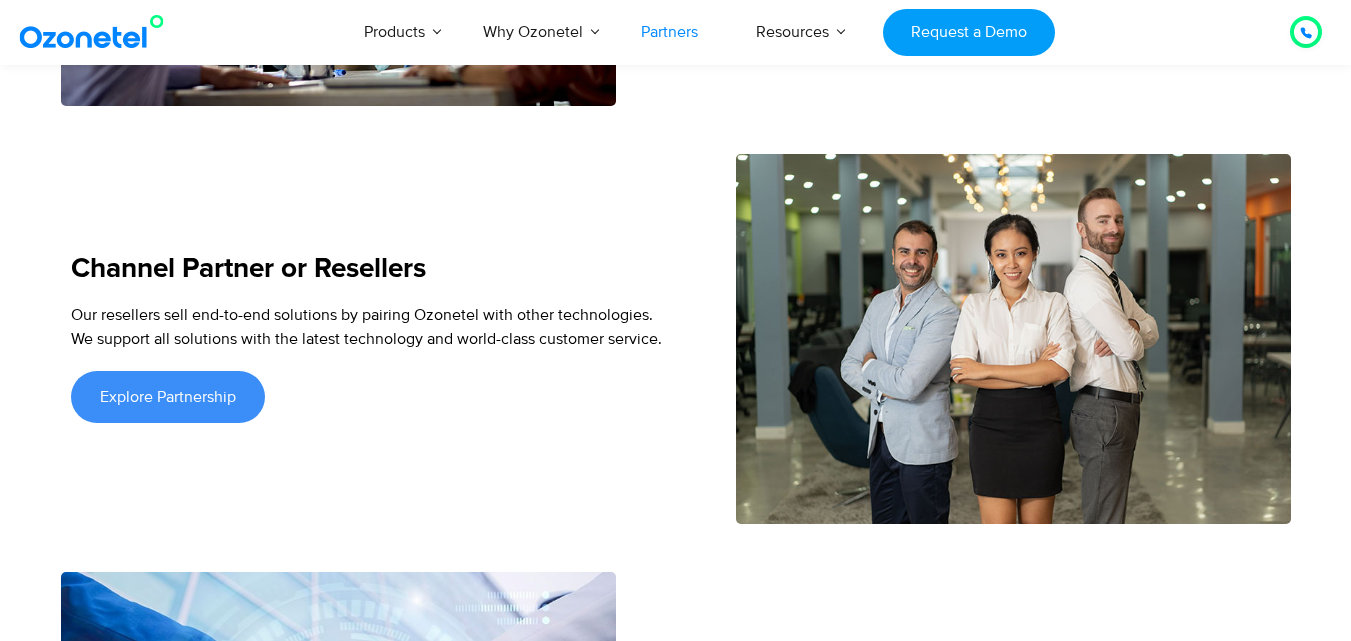 click at bounding box center (1013, 339) 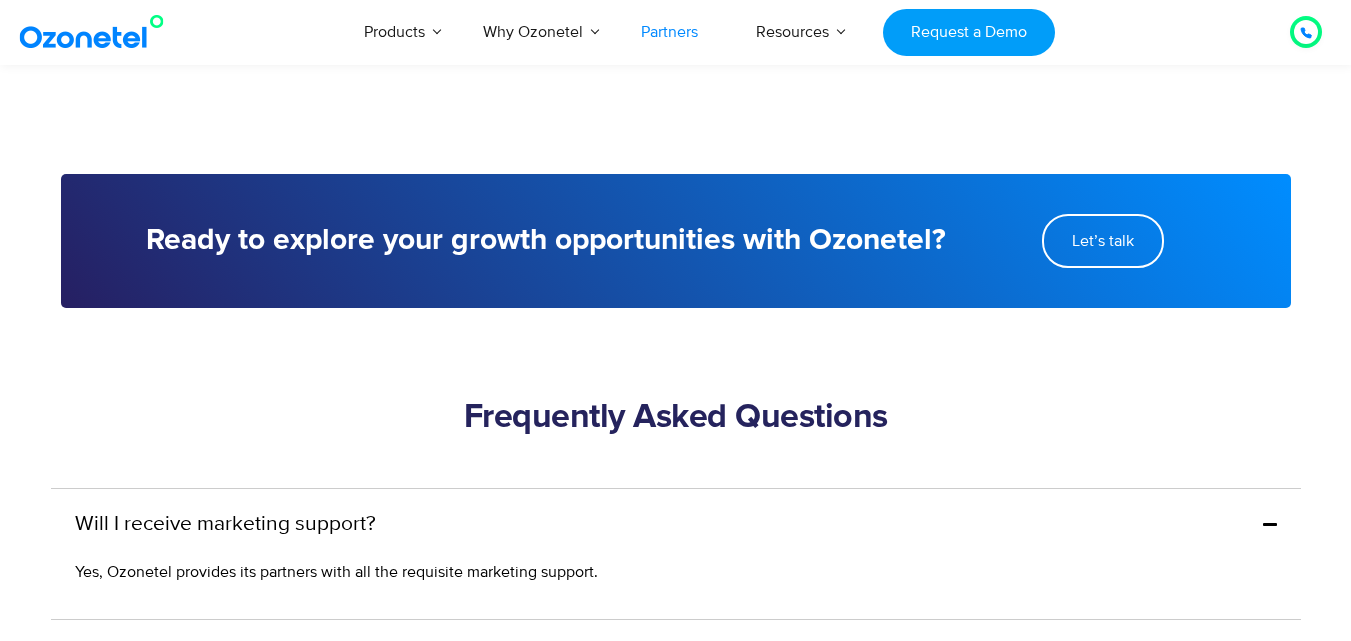 scroll, scrollTop: 4230, scrollLeft: 0, axis: vertical 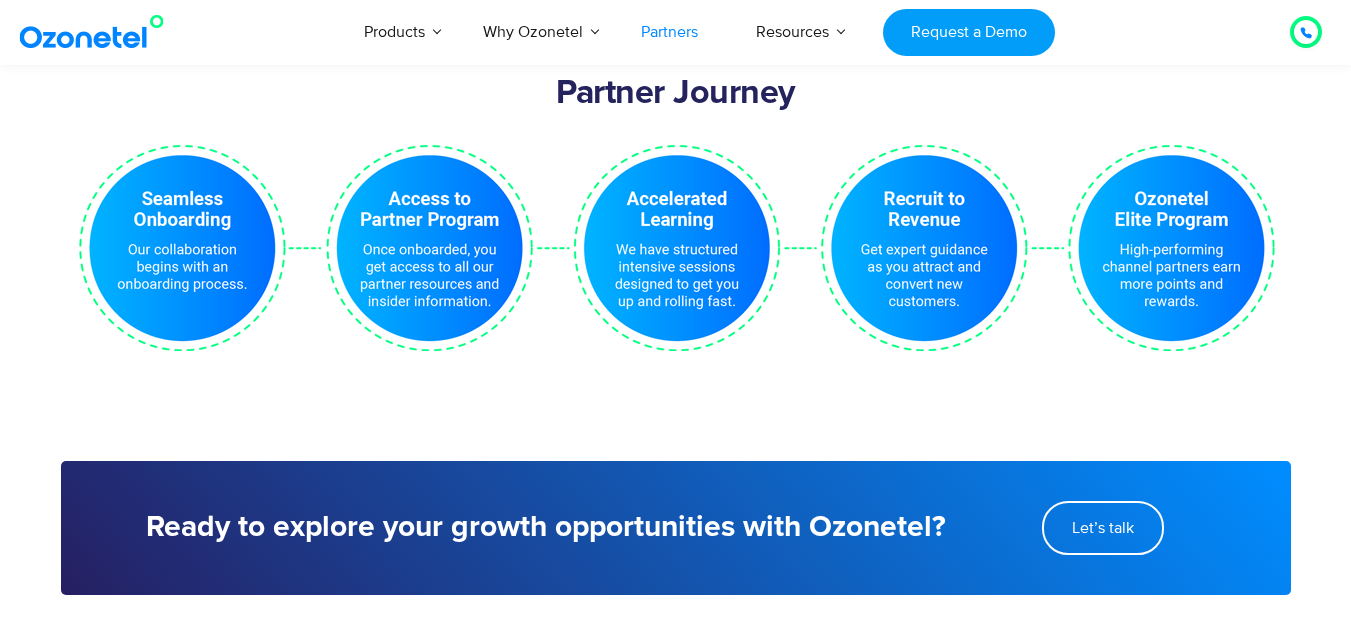 click at bounding box center [676, 247] 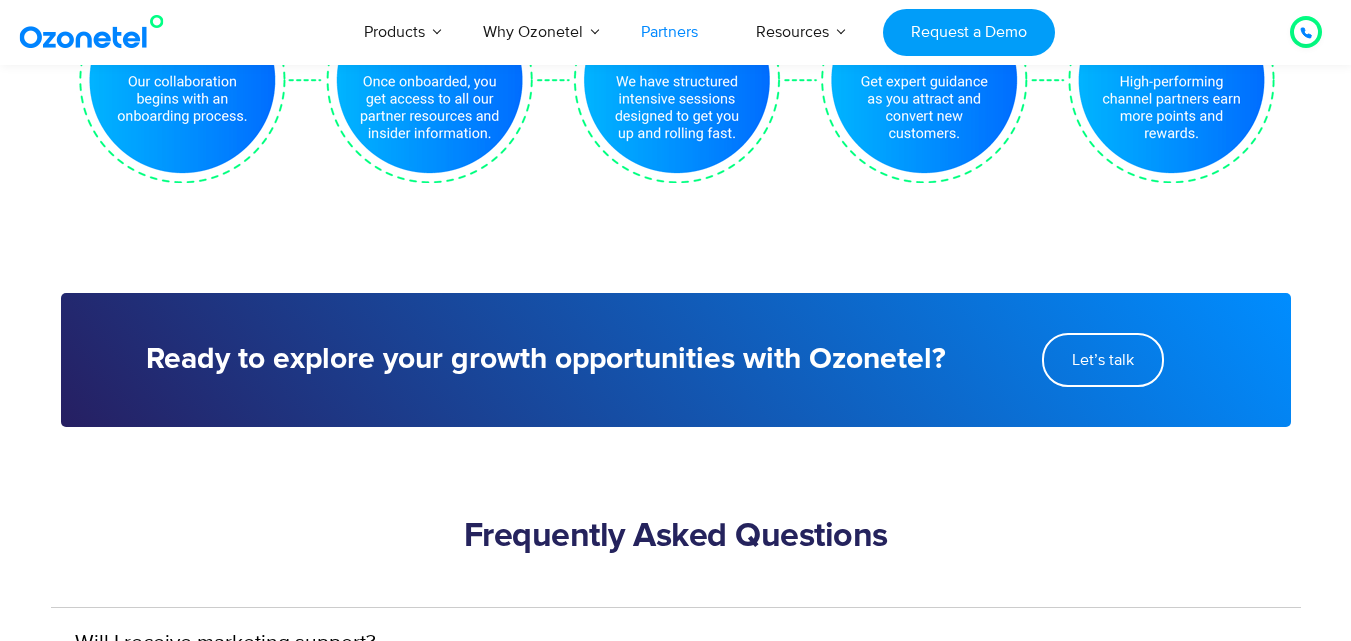 scroll, scrollTop: 4730, scrollLeft: 0, axis: vertical 